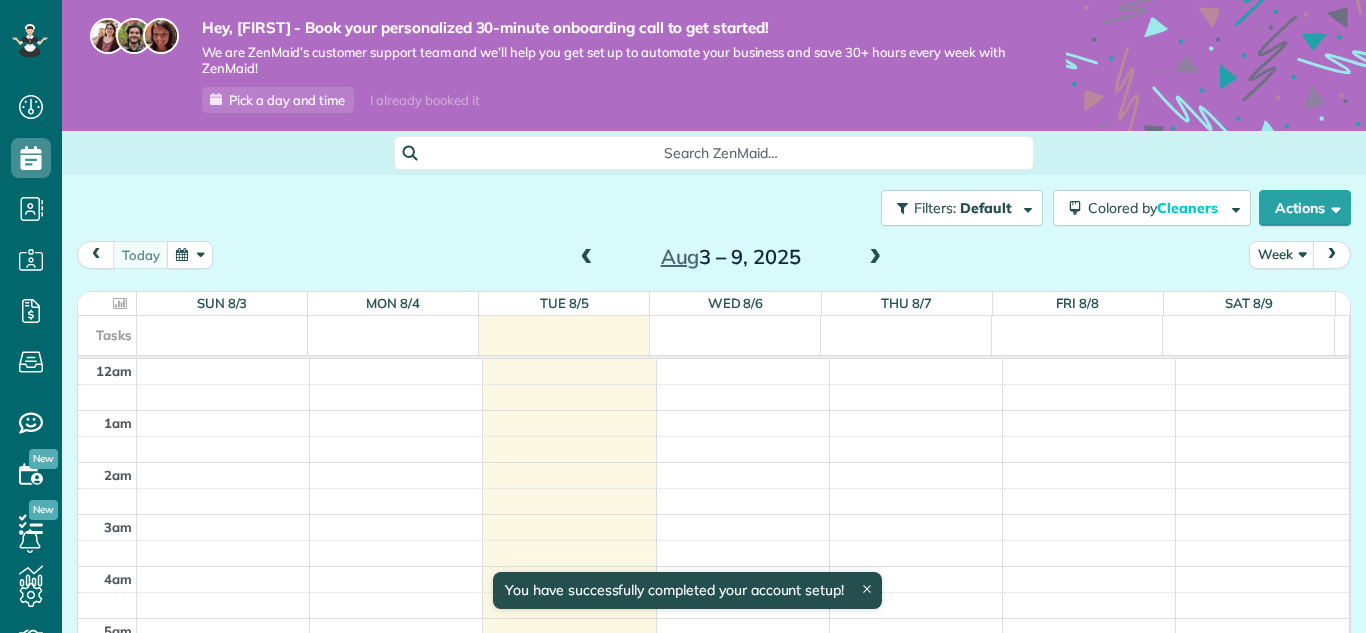 scroll, scrollTop: 0, scrollLeft: 0, axis: both 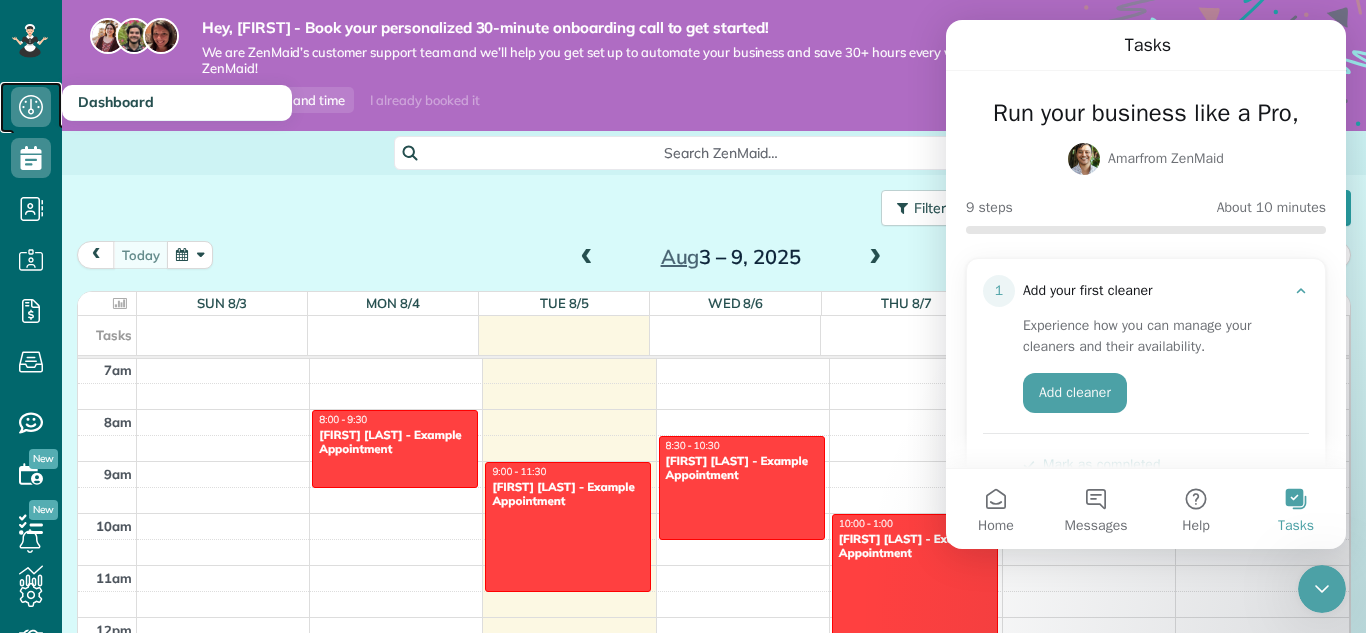 click 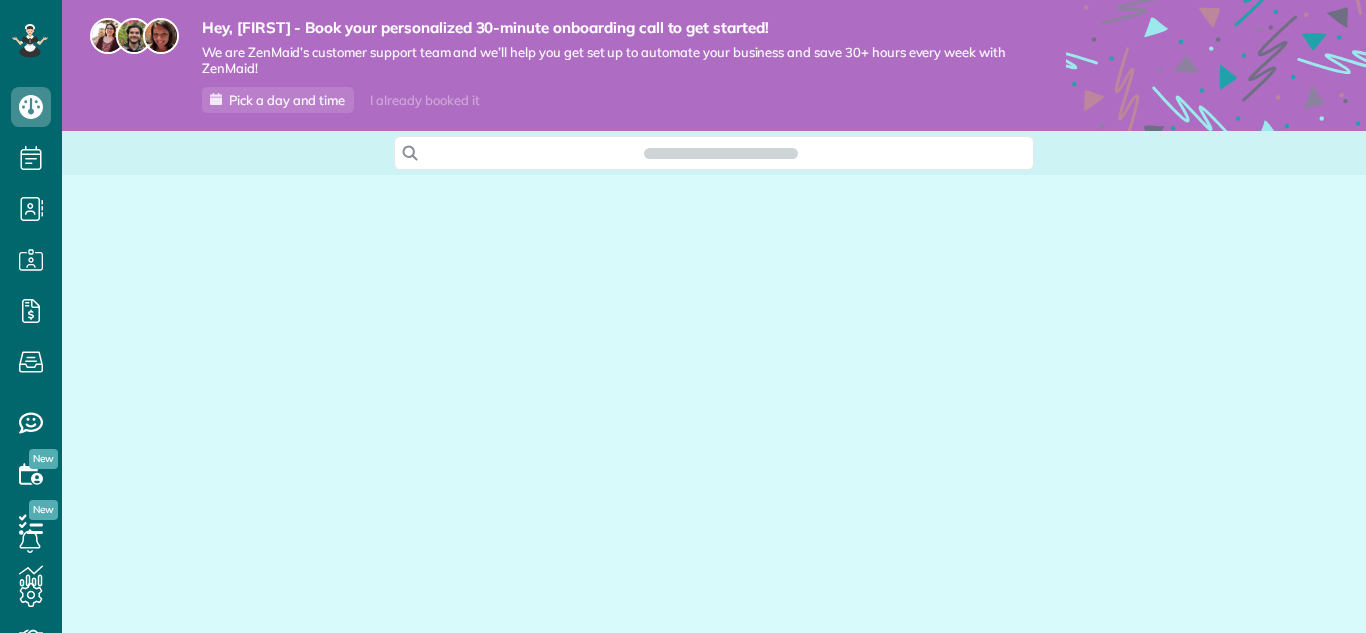 scroll, scrollTop: 0, scrollLeft: 0, axis: both 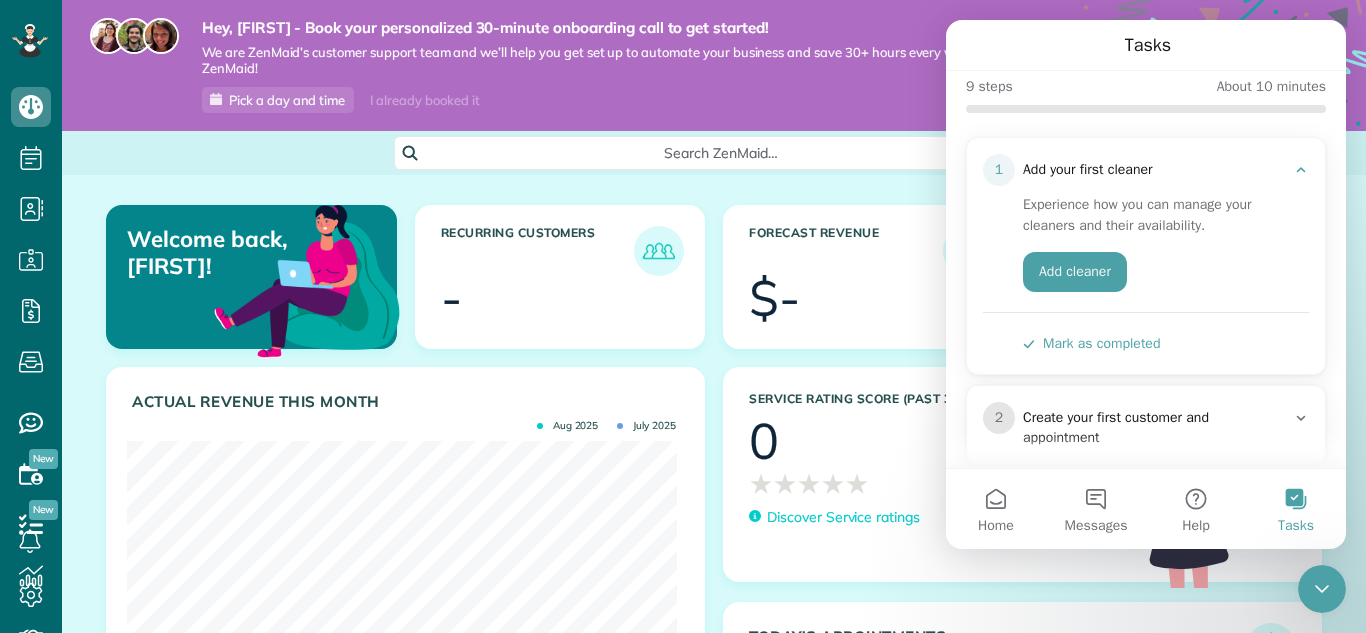 drag, startPoint x: 1343, startPoint y: 206, endPoint x: 2298, endPoint y: 266, distance: 956.88293 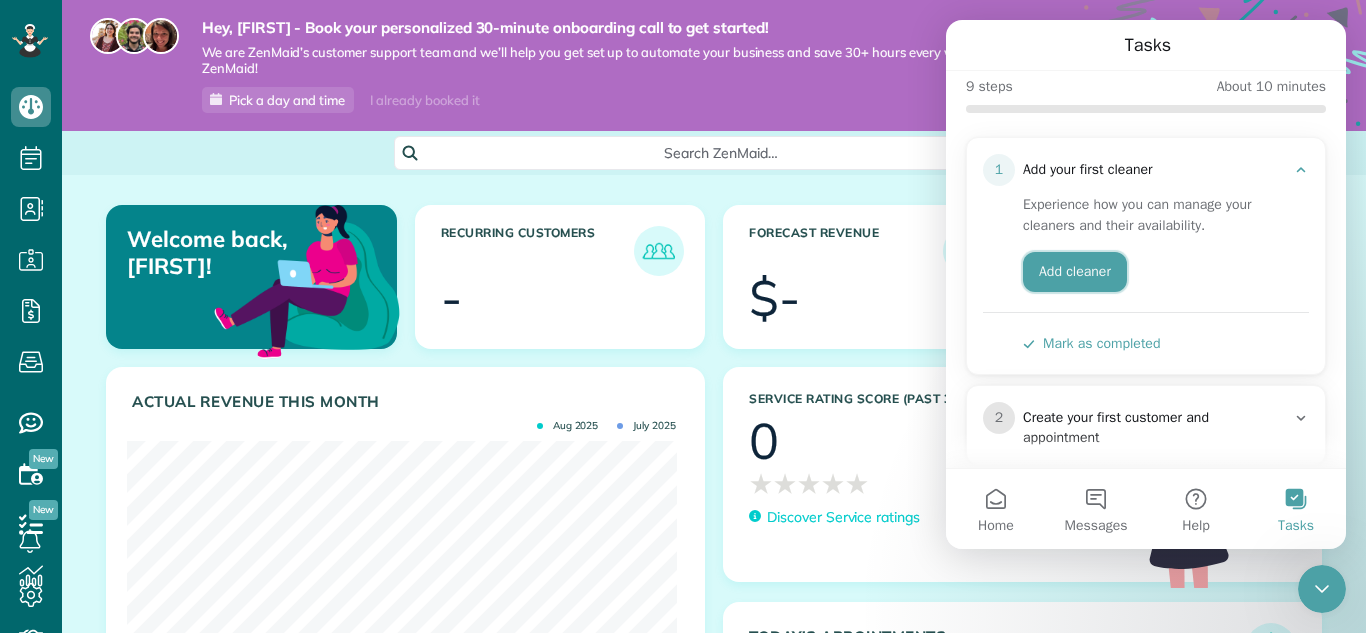 click on "Add cleaner" at bounding box center [1075, 272] 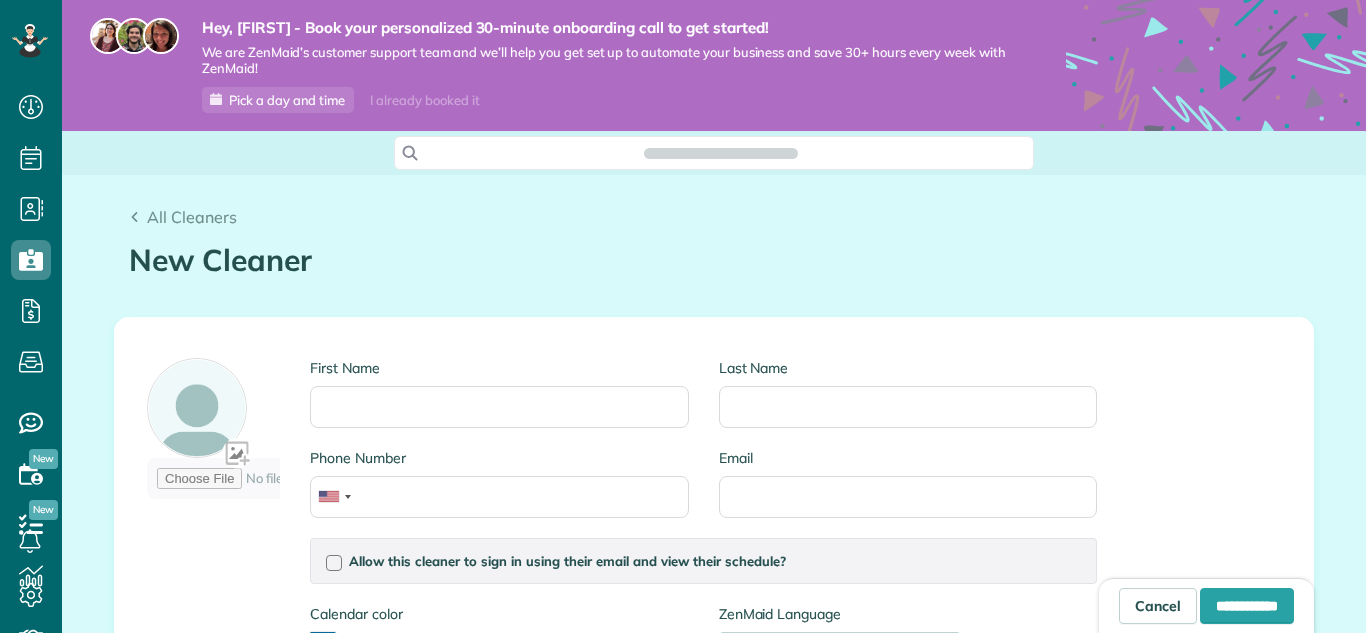 scroll, scrollTop: 0, scrollLeft: 0, axis: both 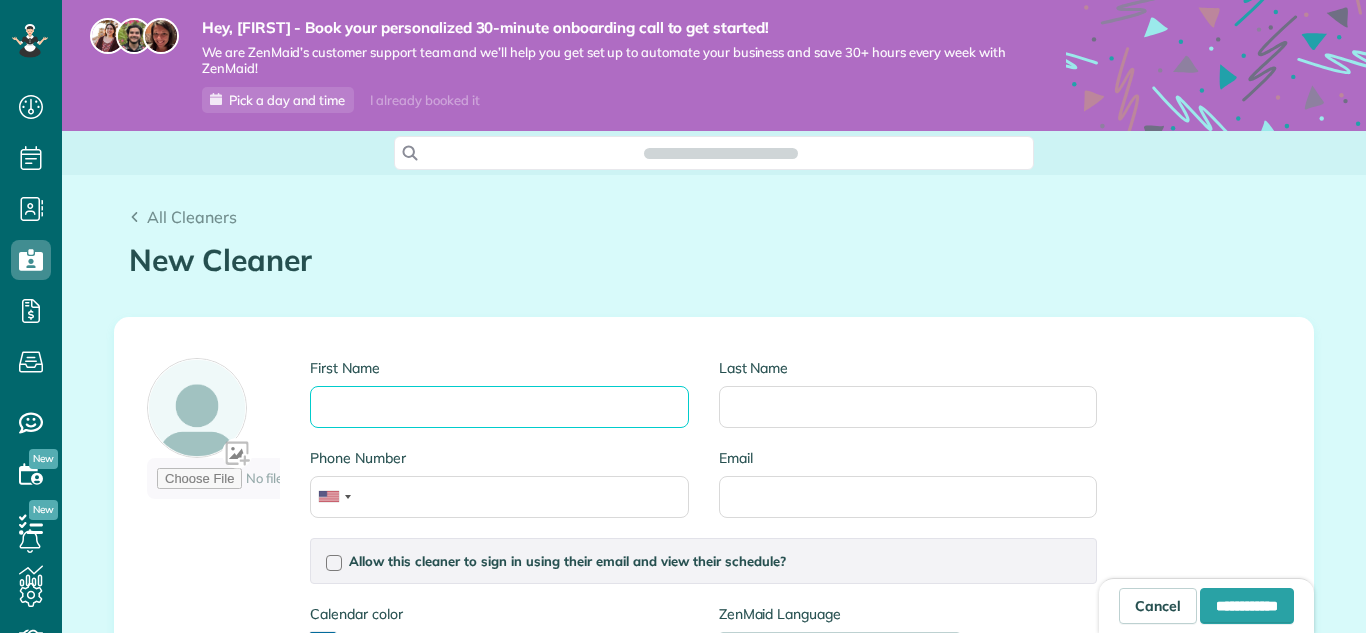 click on "First Name" at bounding box center (499, 407) 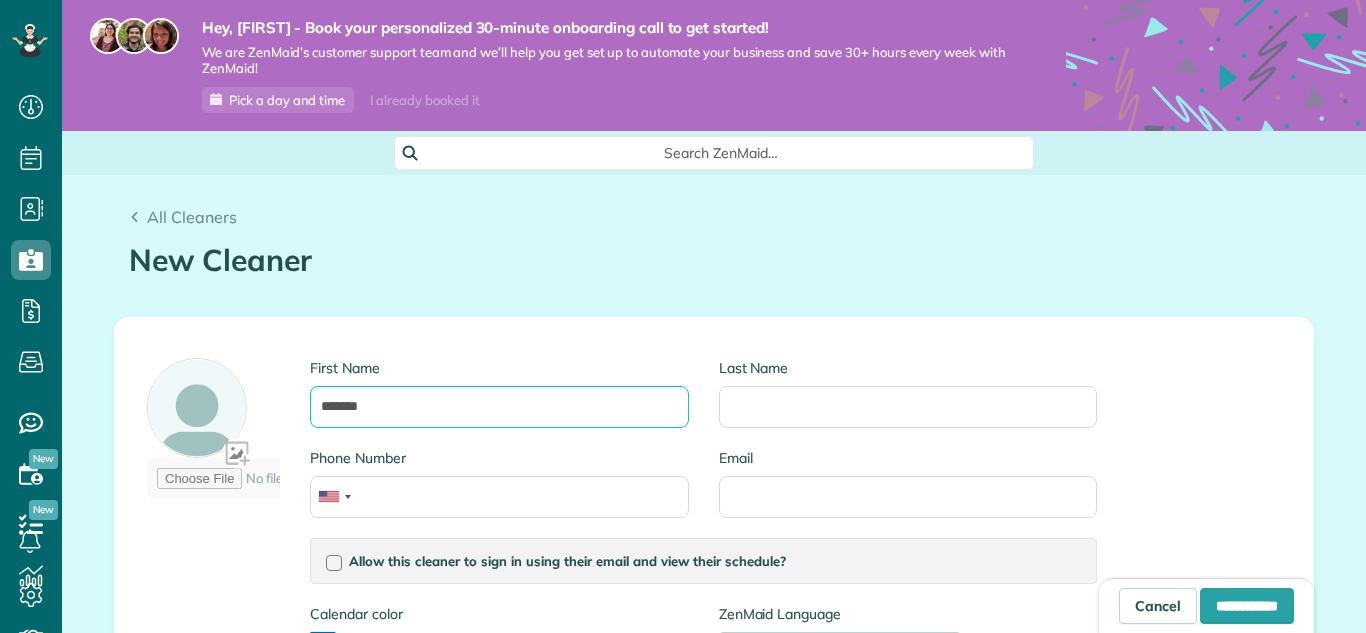 type on "******" 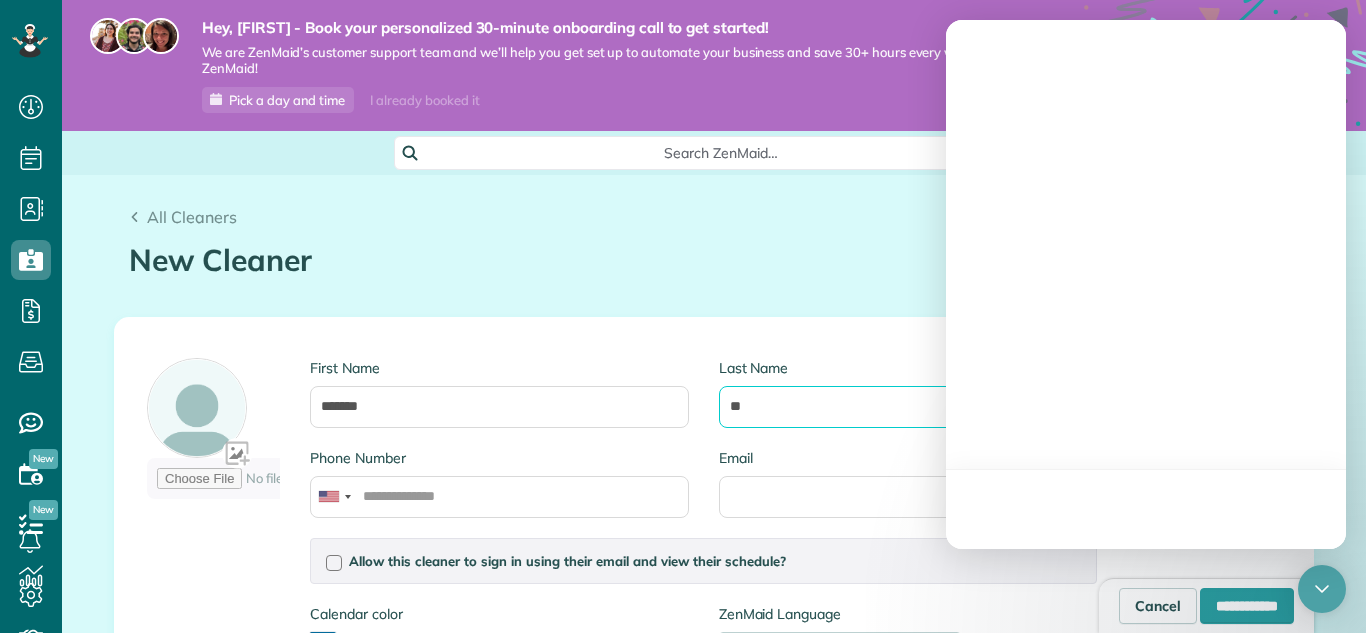 type on "*" 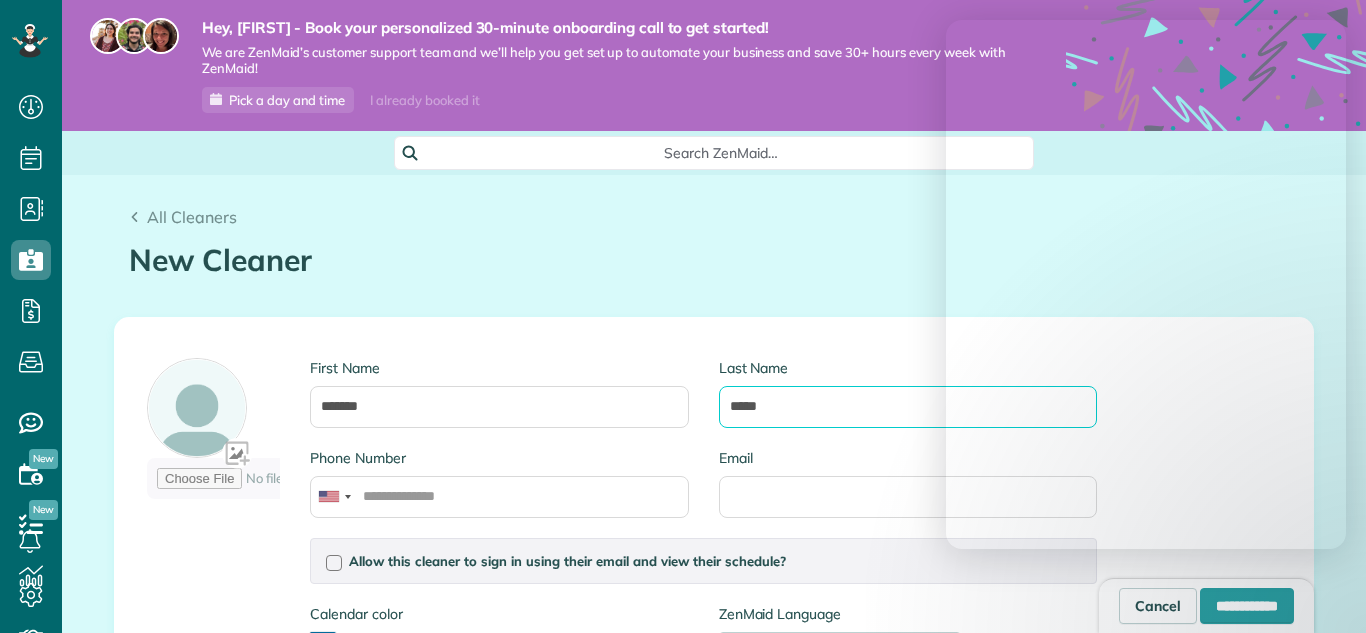 type on "*****" 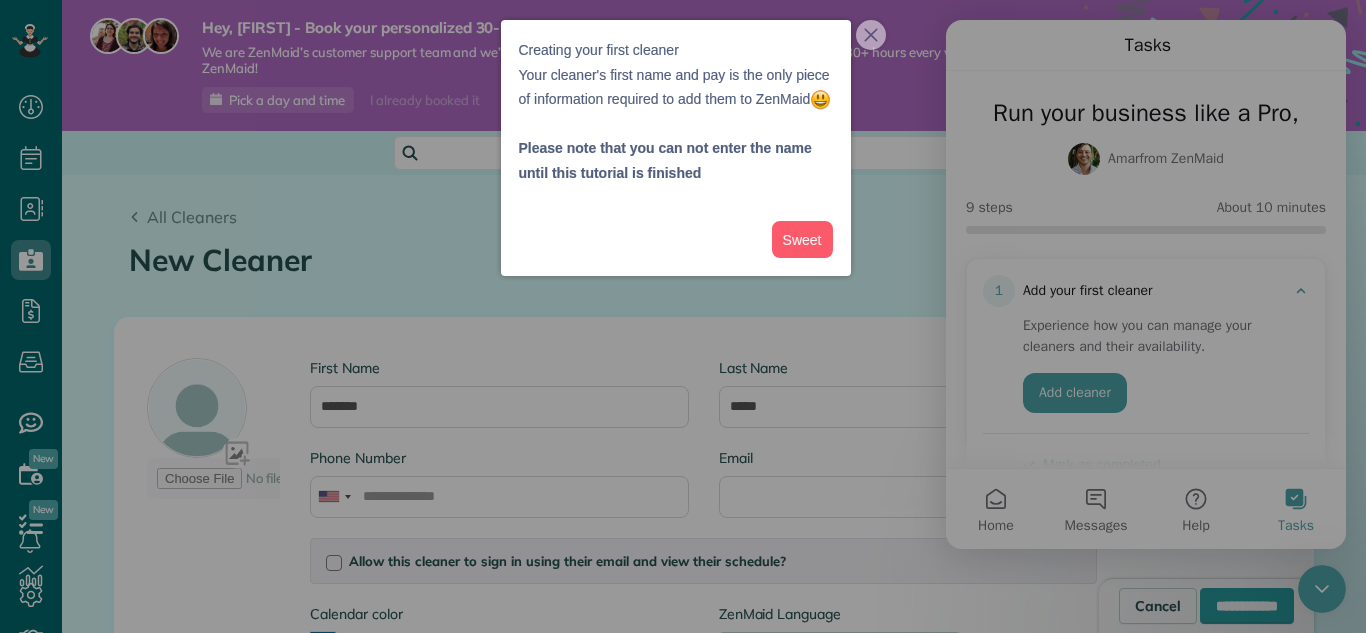 scroll, scrollTop: 0, scrollLeft: 0, axis: both 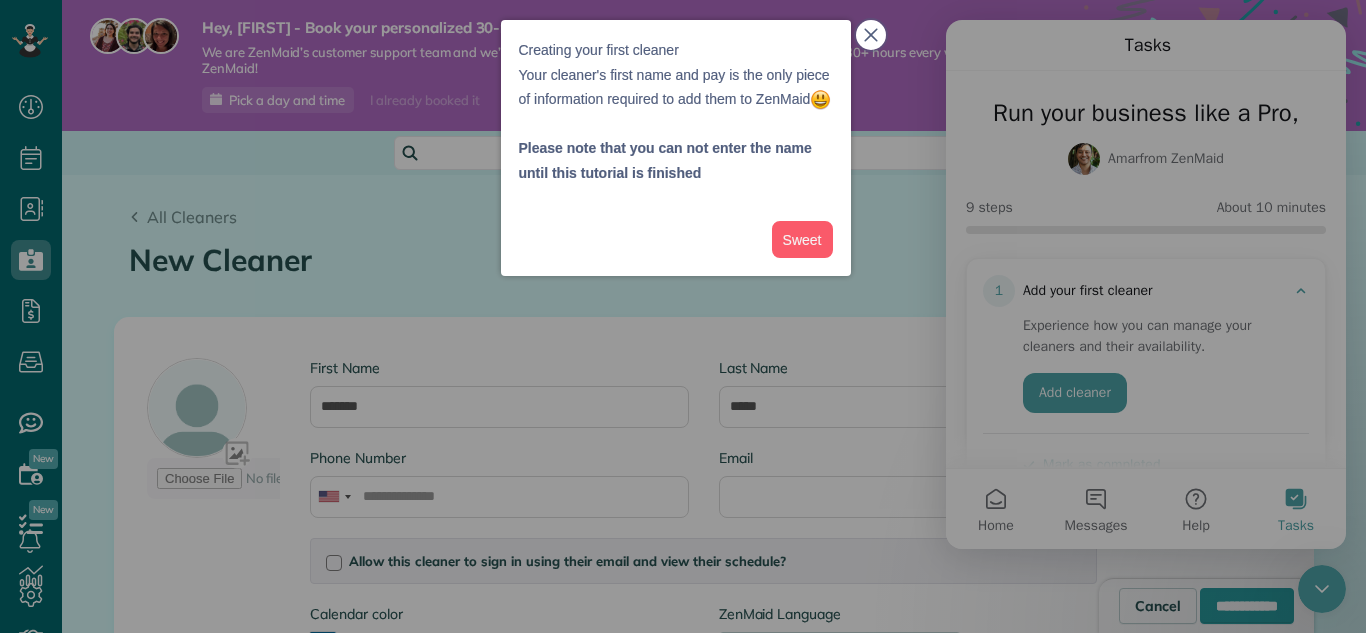 click at bounding box center (871, 35) 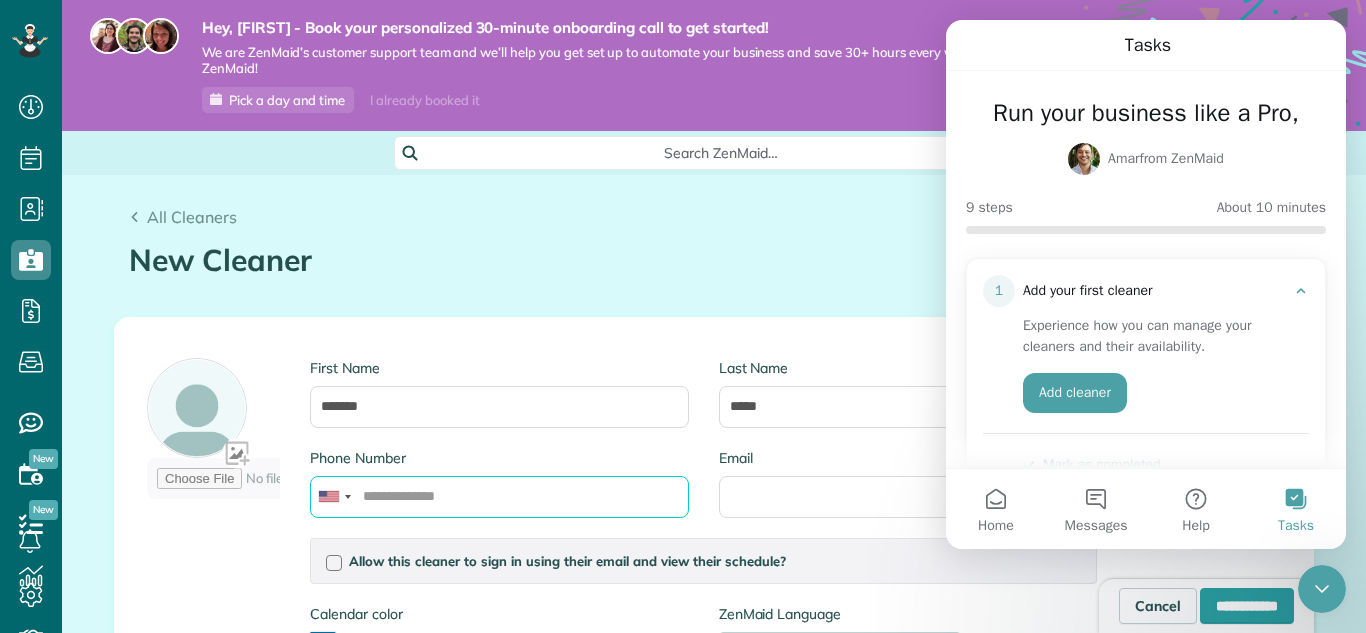 click on "Phone Number" at bounding box center [499, 497] 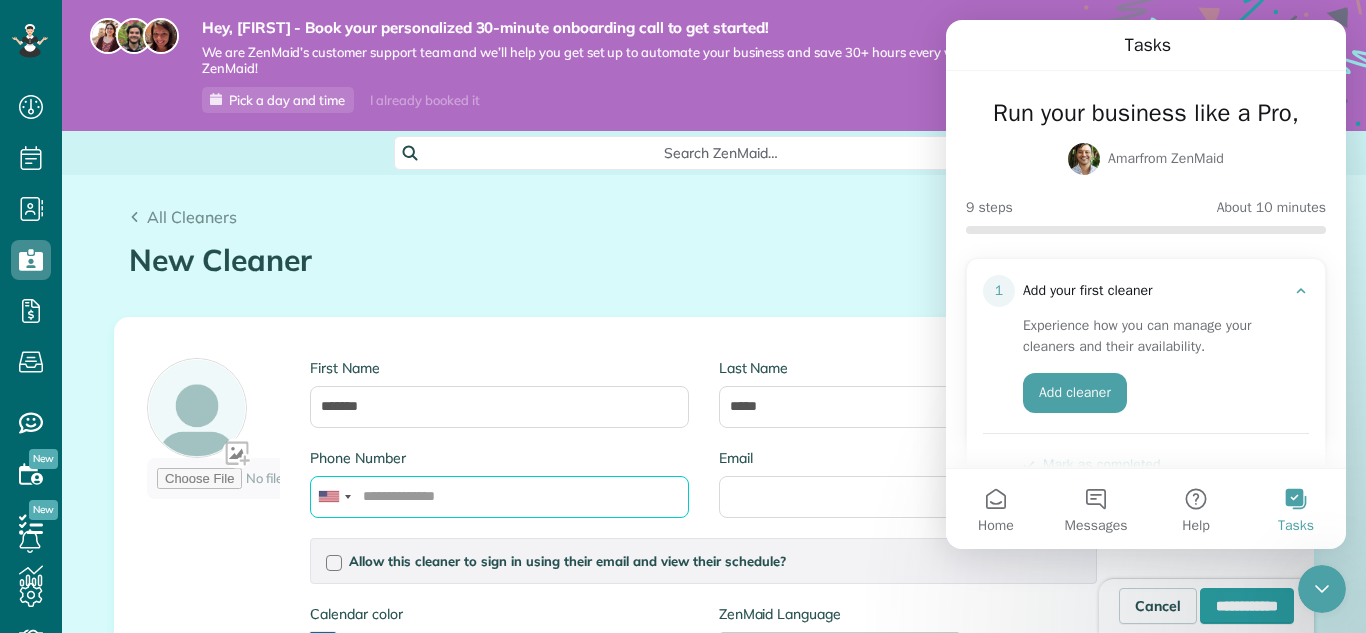 click on "Phone Number" at bounding box center (499, 497) 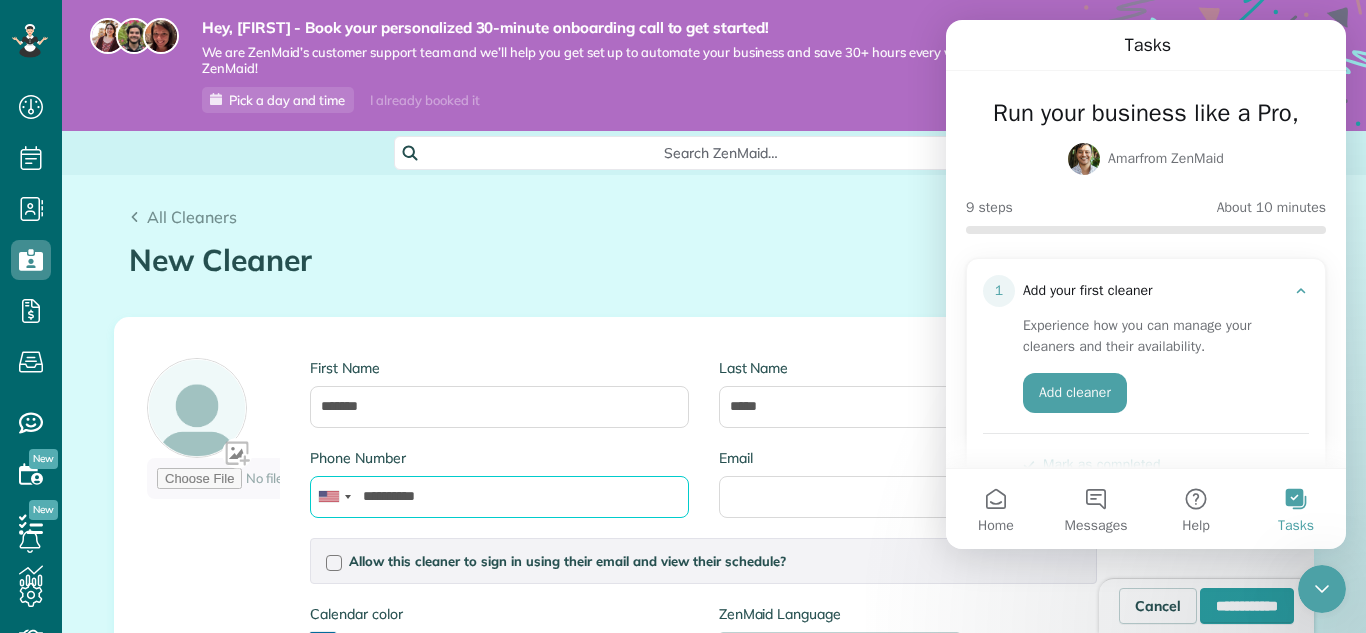 type on "**********" 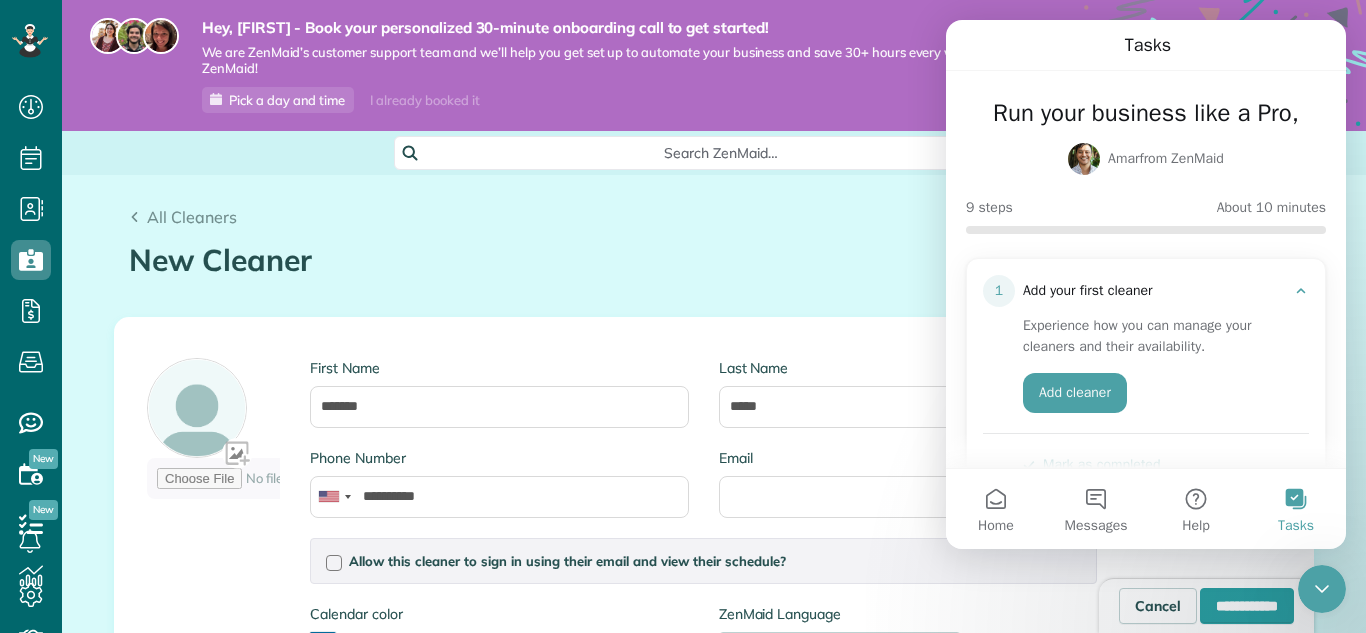 click on "Allow this cleaner to sign in using their email and view their schedule?
Password
Password Confirmation
Password Password should contain letters and numbers only and be at least 8 characters long
Password Confirmation
Is this cleaner an office manager? Office managers can create, view, and edit customers, appointments, and cleaners
Is this cleaner a contractor?
Allow this cleaner to log their time in the system? If you enable this option, this cleaner will be able to log their time in and time out when they sign in, saving you time on payroll and time tracking" at bounding box center [703, 561] 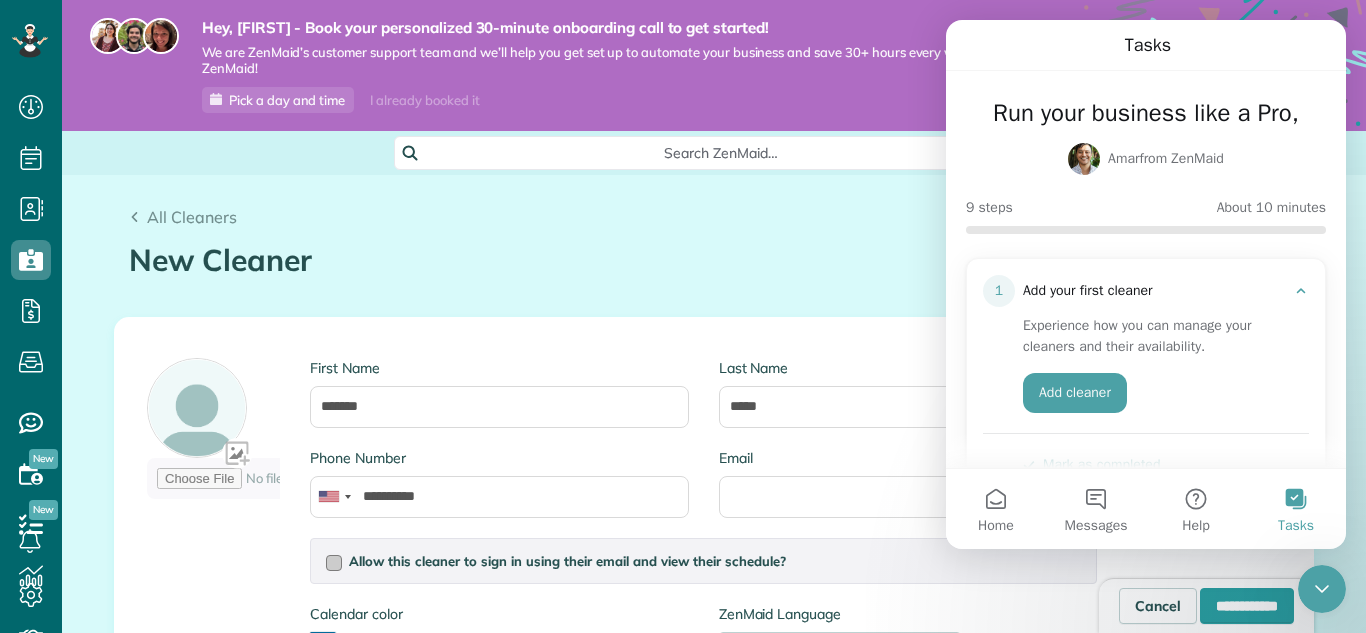 click at bounding box center (334, 563) 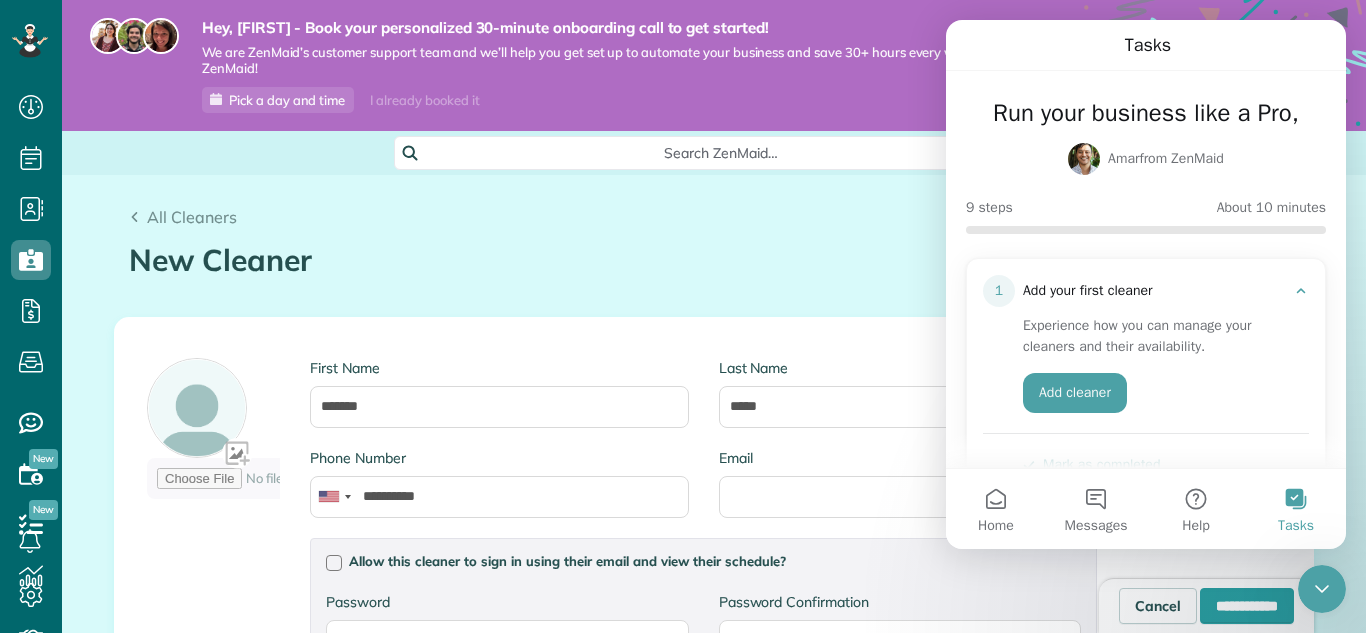 click on "**********" at bounding box center (622, 783) 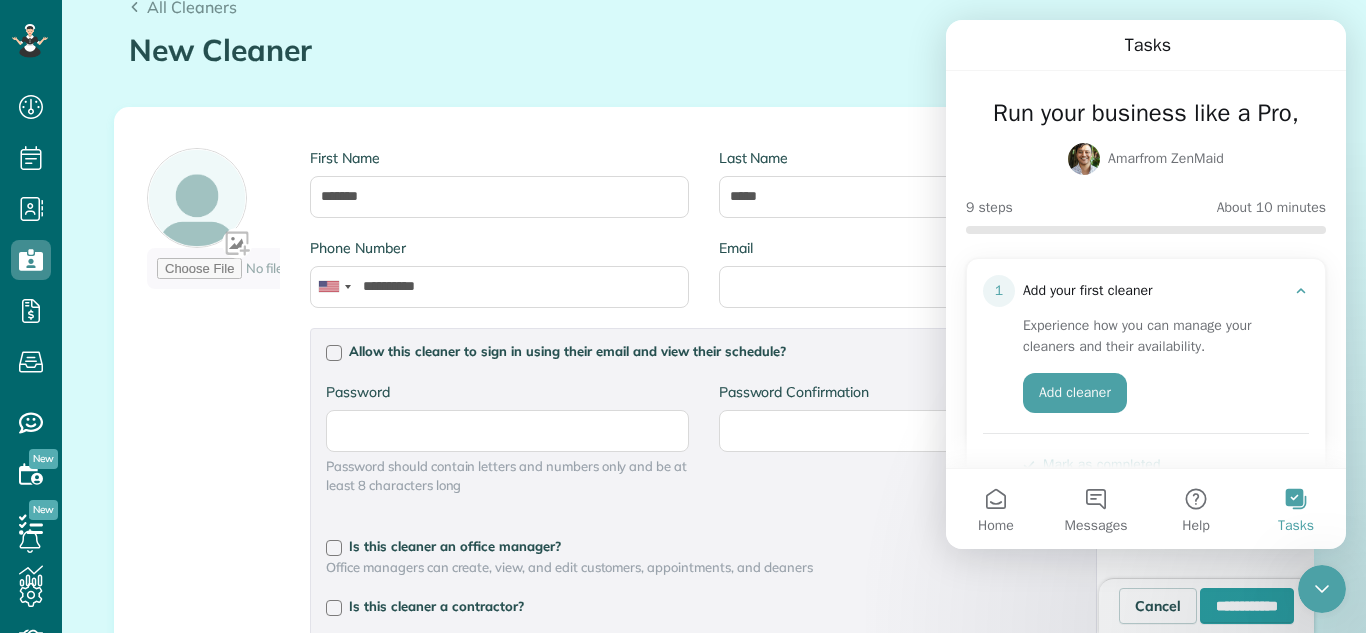 scroll, scrollTop: 240, scrollLeft: 0, axis: vertical 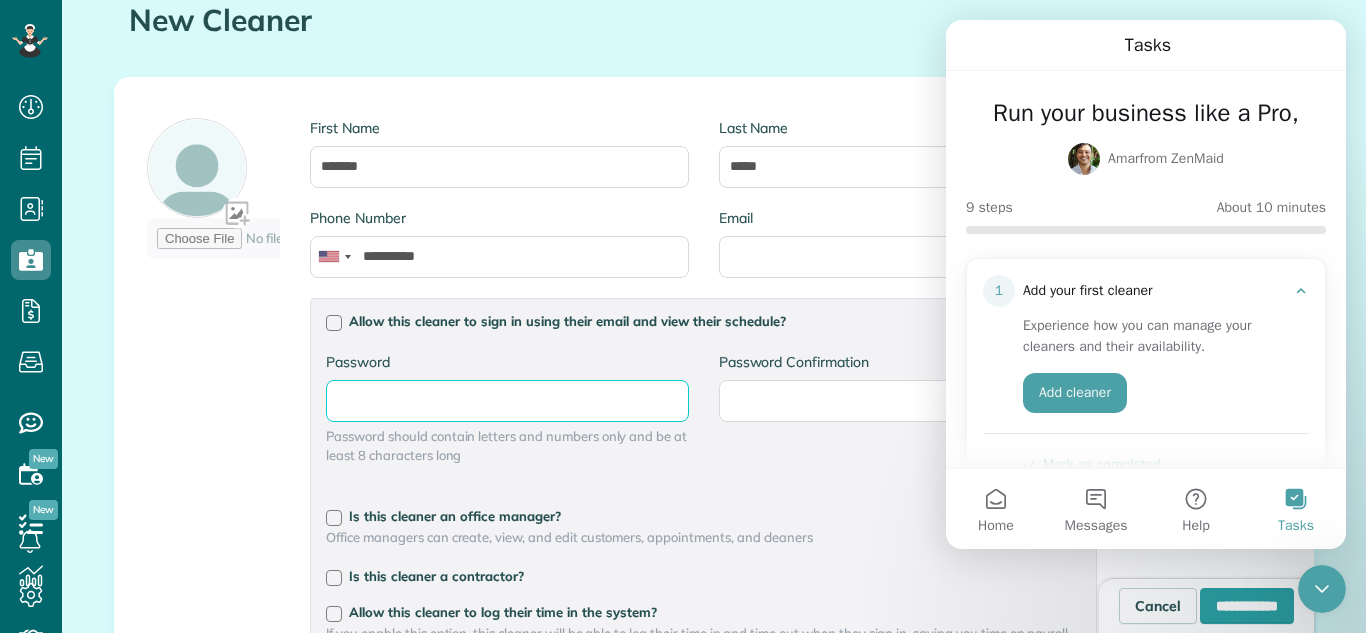 click on "Password" at bounding box center (0, 0) 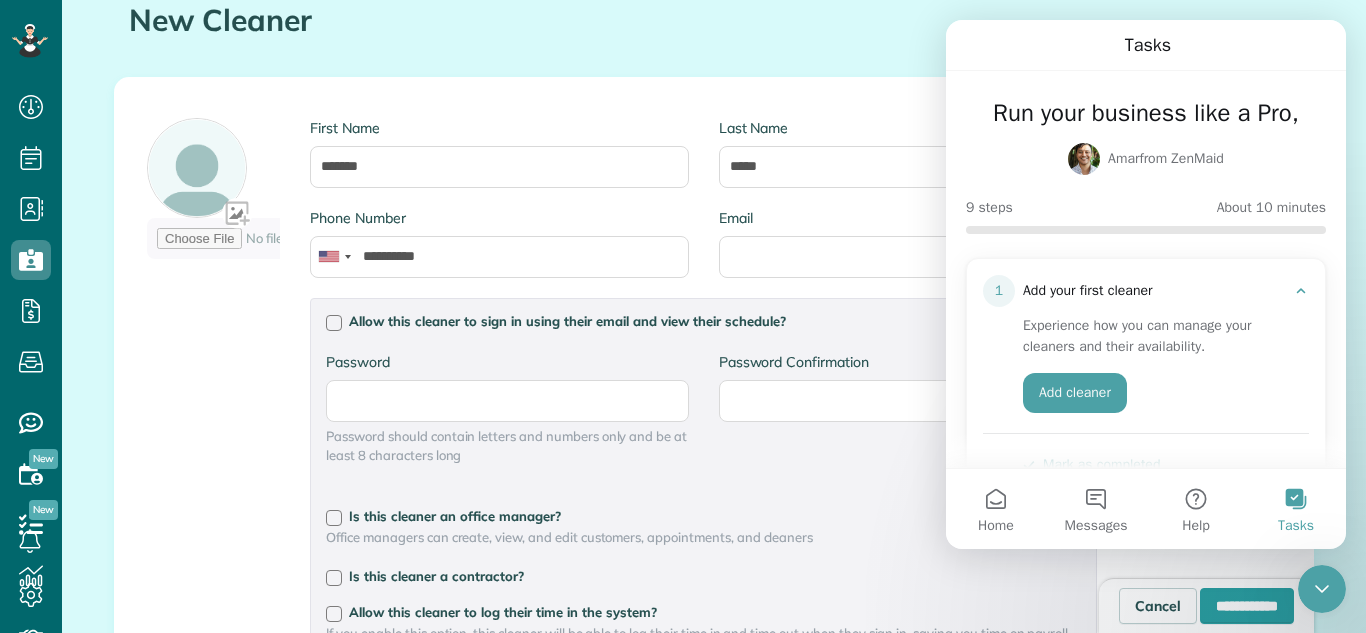 click on "**********" at bounding box center [622, 543] 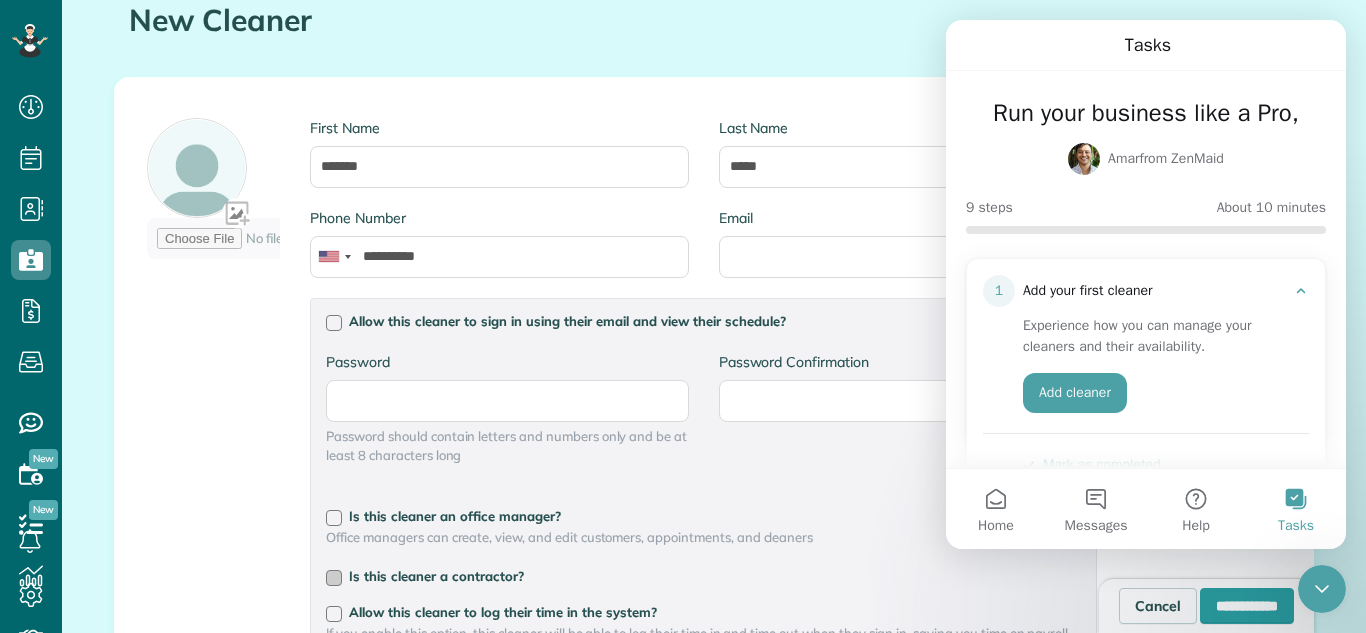 click at bounding box center [334, 578] 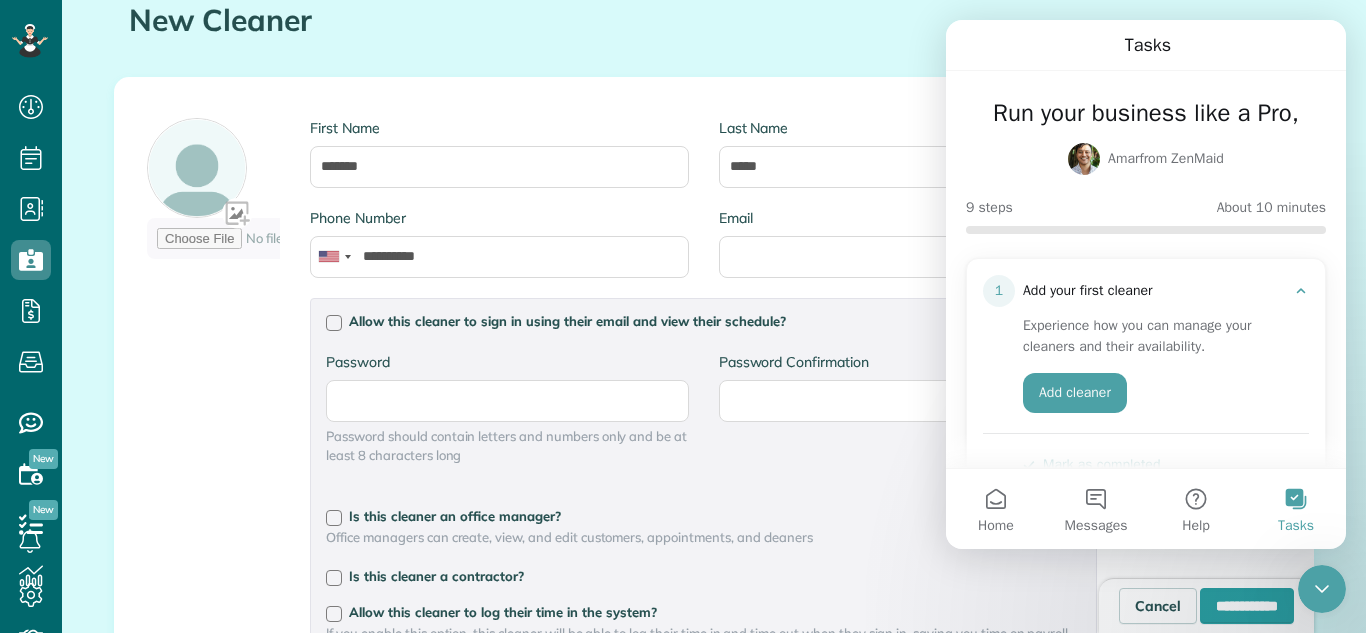 click on "**********" at bounding box center (622, 543) 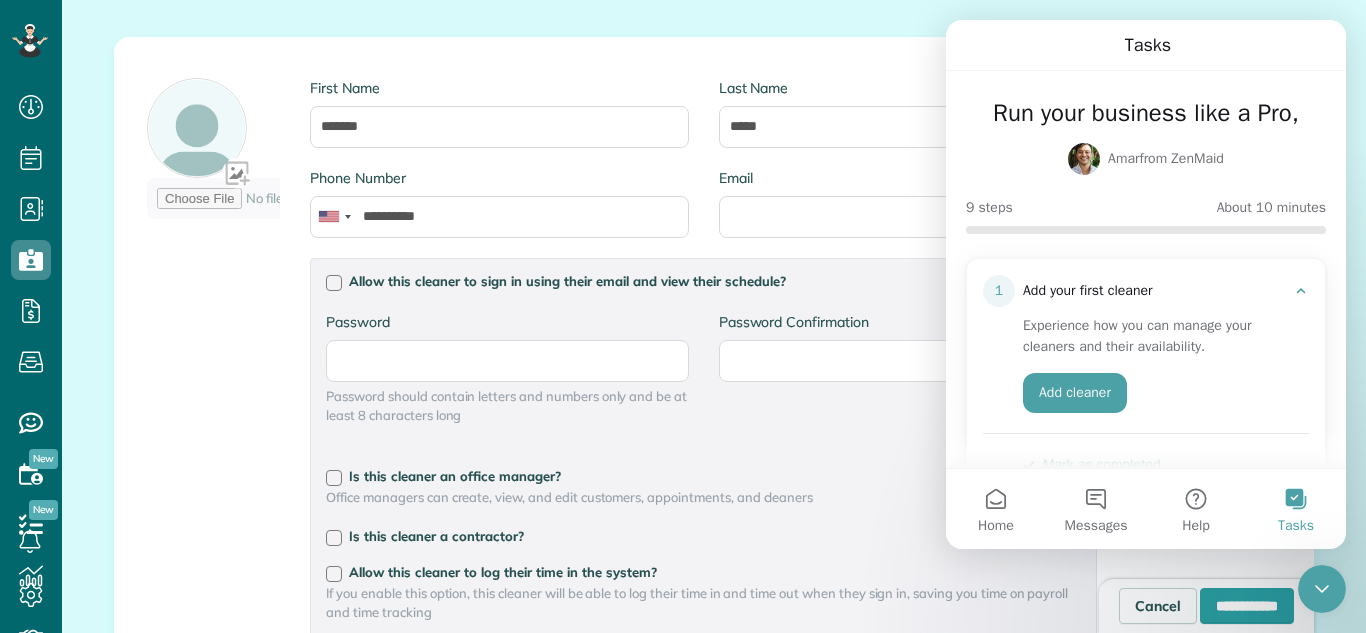 scroll, scrollTop: 440, scrollLeft: 0, axis: vertical 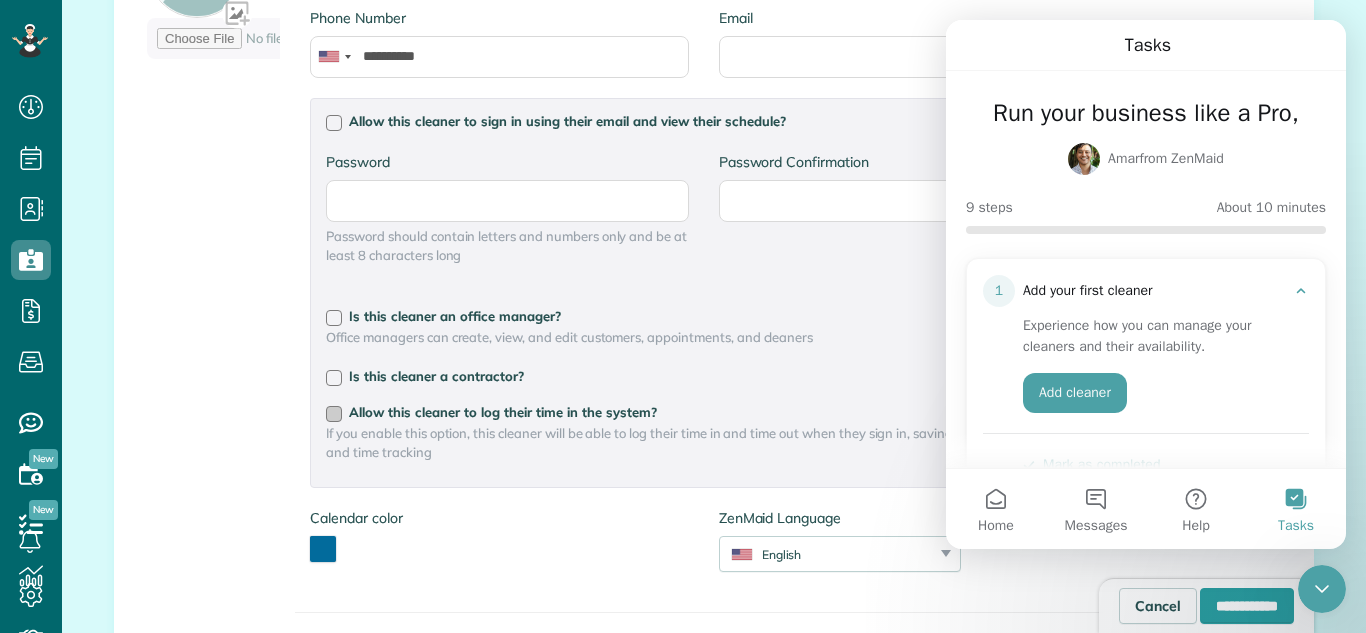 click on "Allow this cleaner to log their time in the system?" at bounding box center (503, 412) 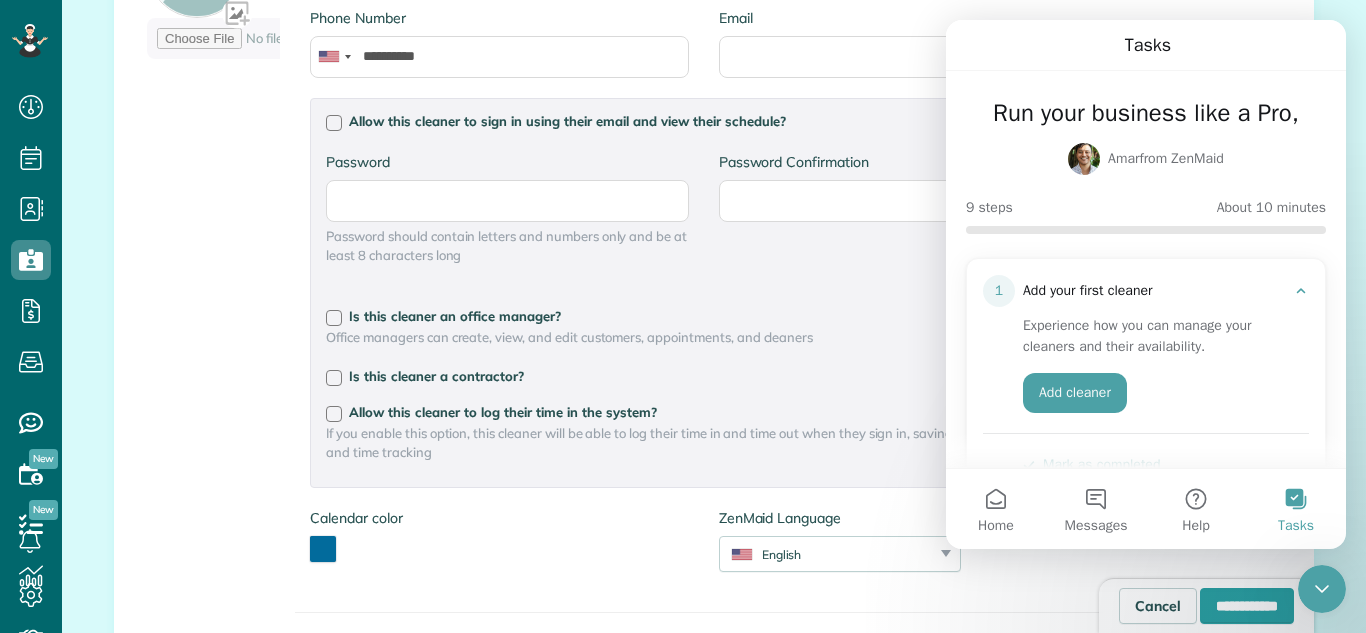 click on "Password Password should contain letters and numbers only and be at least 8 characters long" at bounding box center (507, 208) 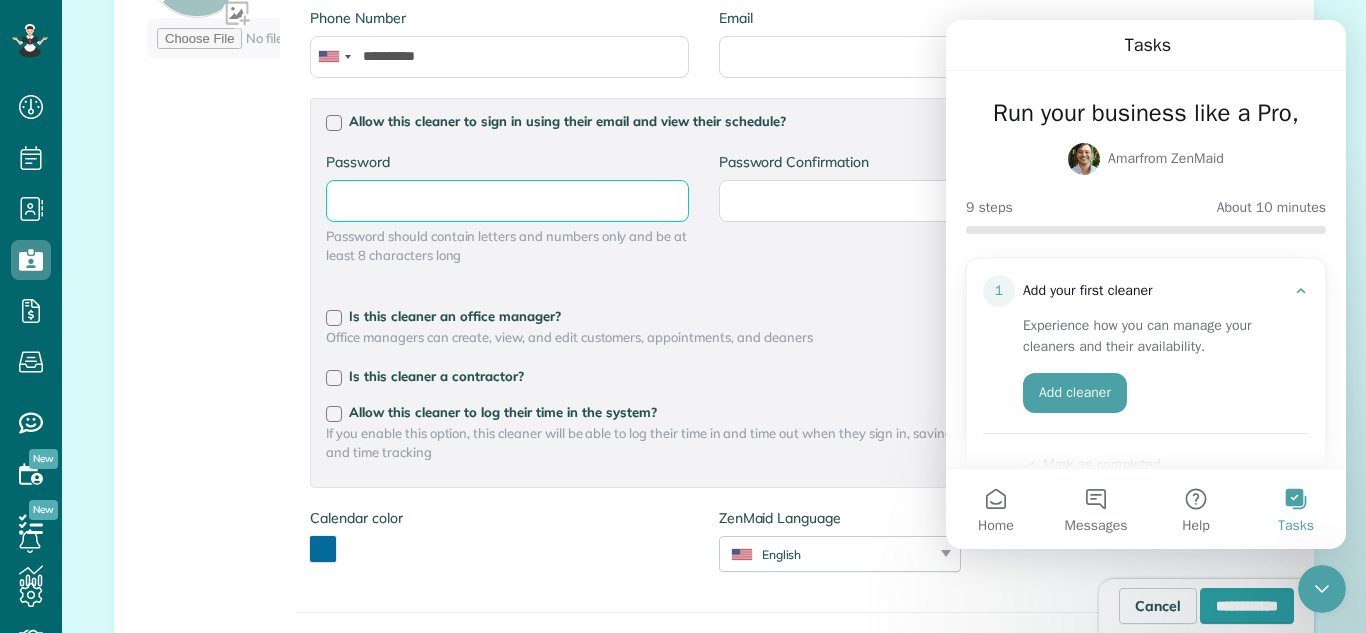 click on "Password" at bounding box center (0, 0) 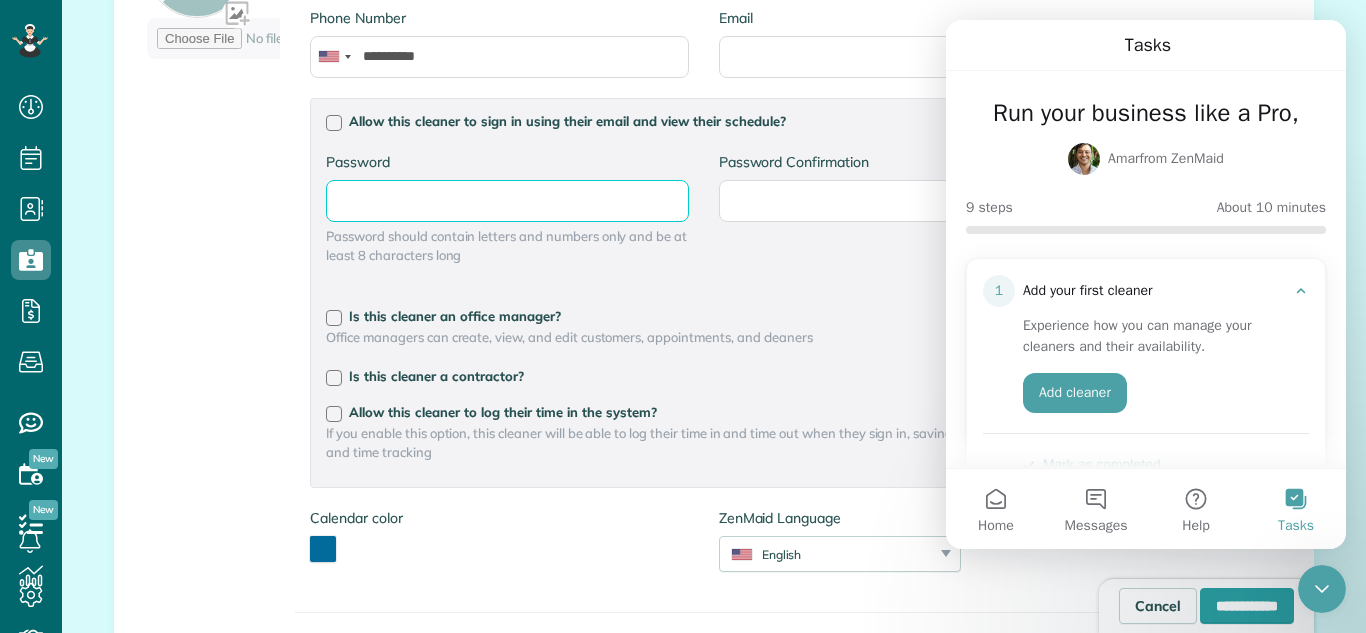 click on "Password" at bounding box center [0, 0] 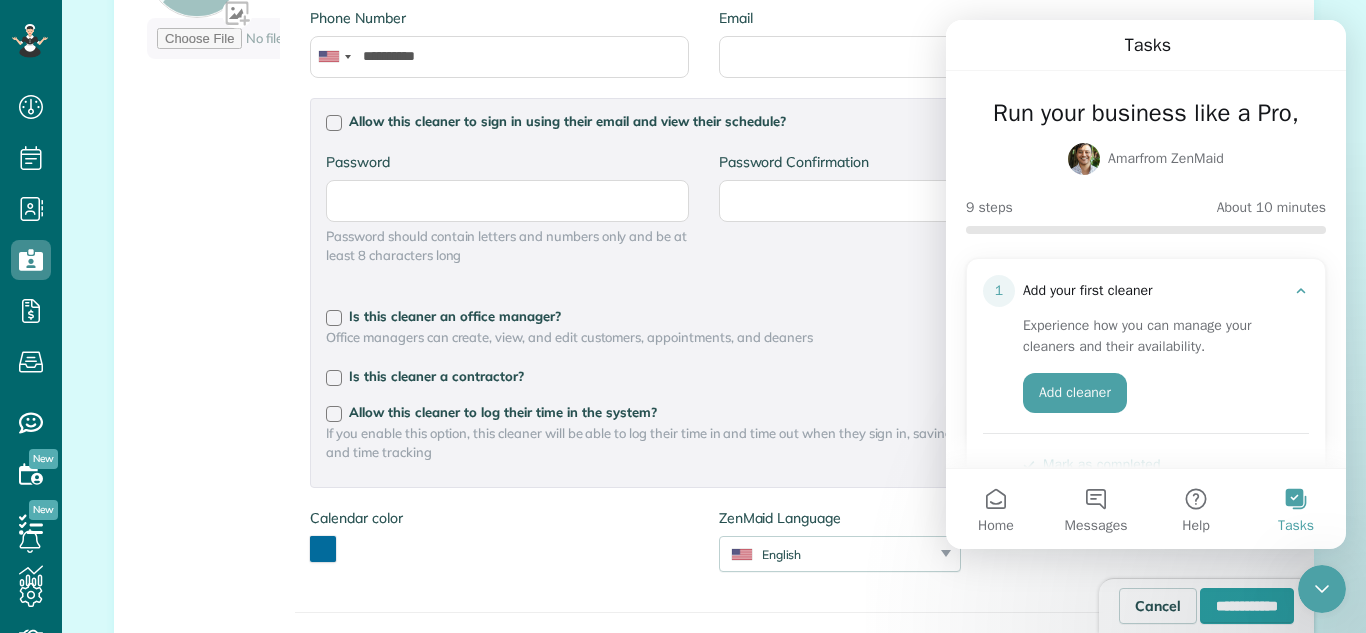 click on "Password" at bounding box center [507, 162] 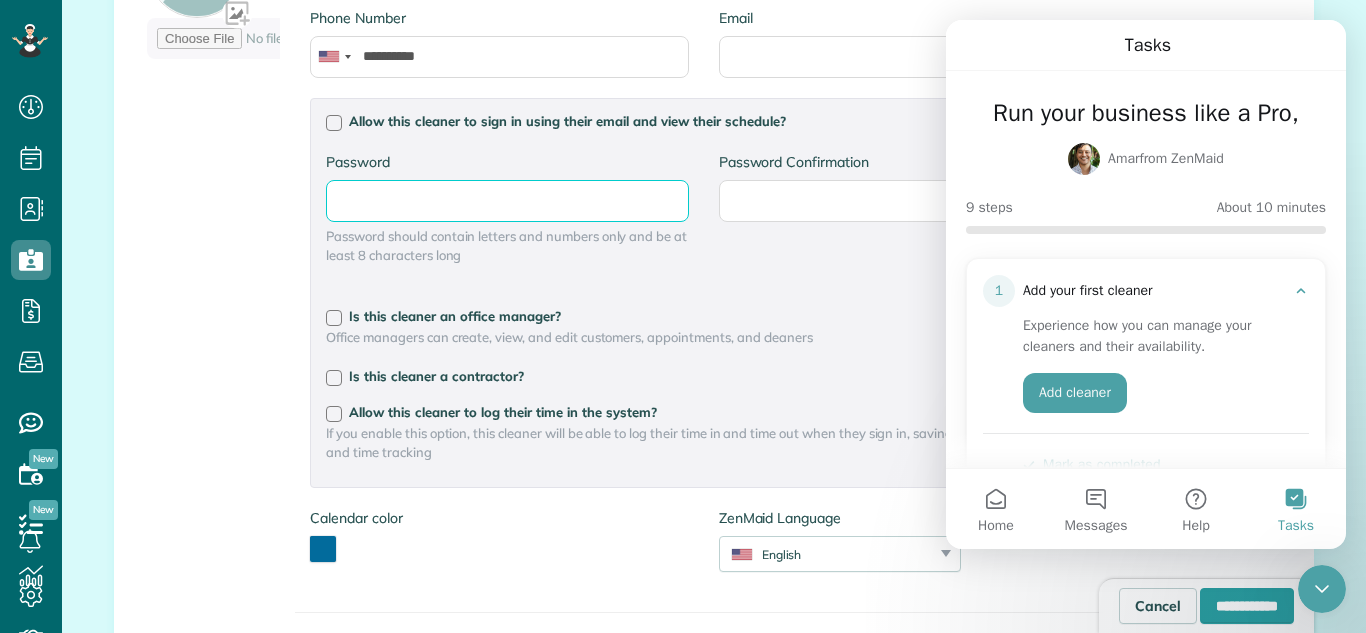 click on "Password" at bounding box center (0, 0) 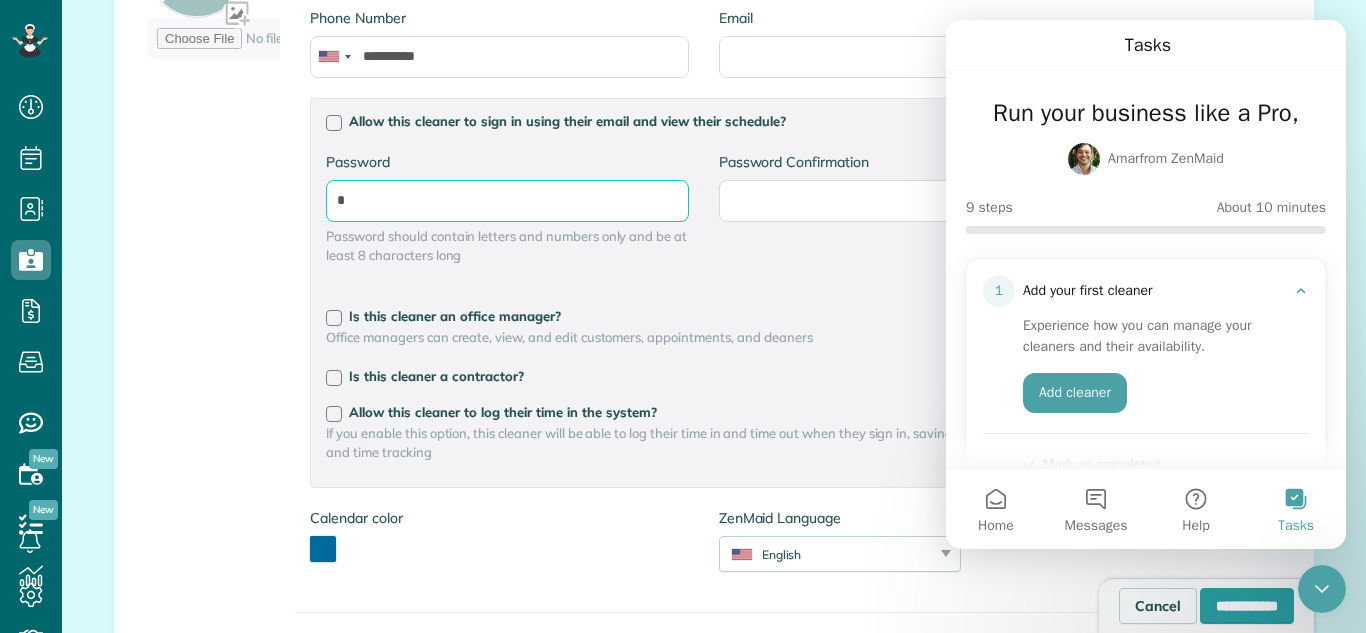 type on "*" 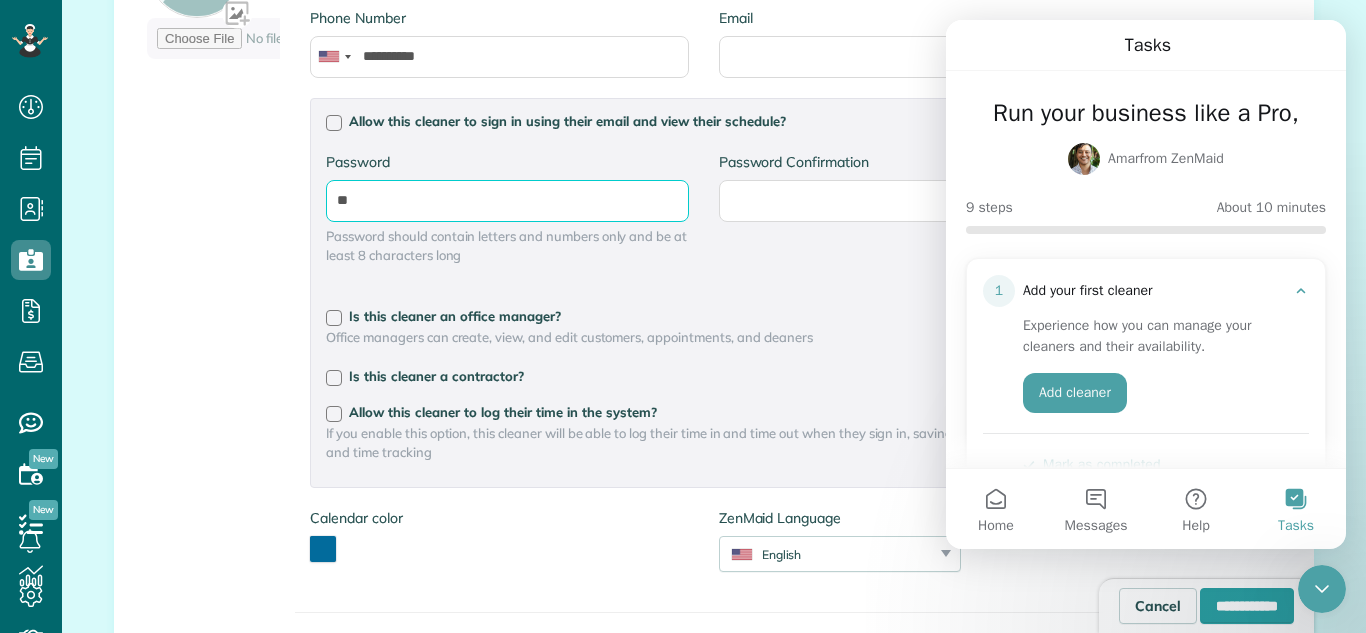 type on "*" 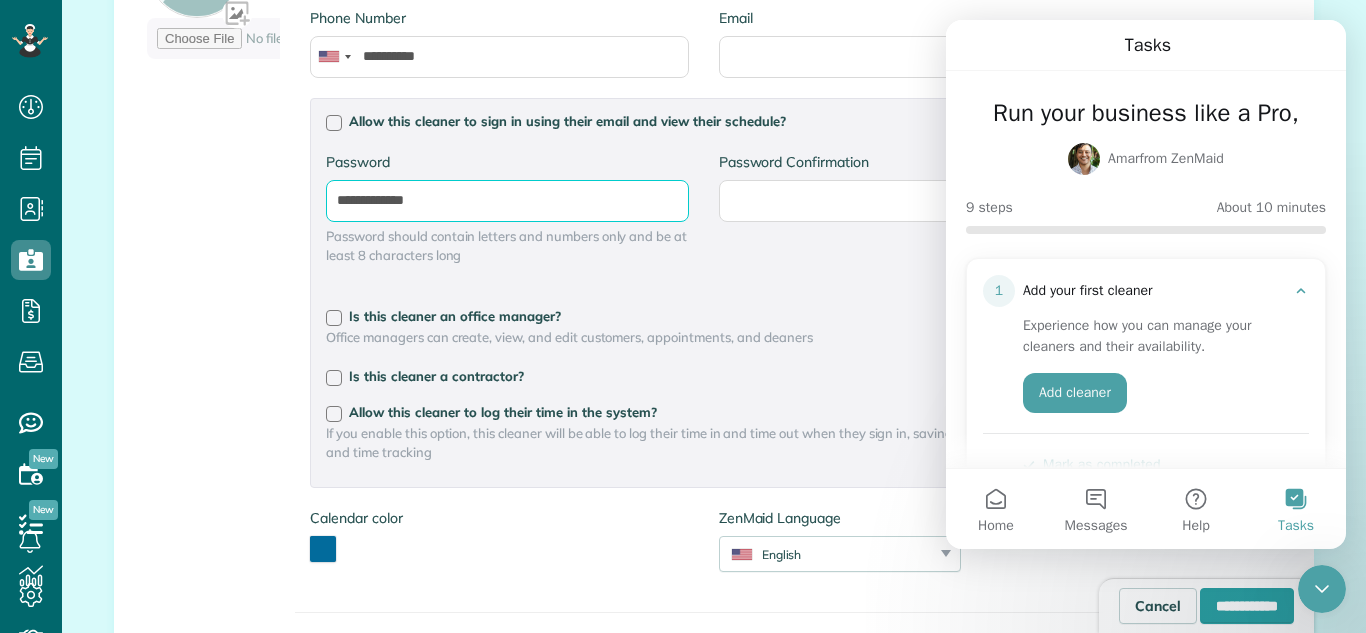 type on "**********" 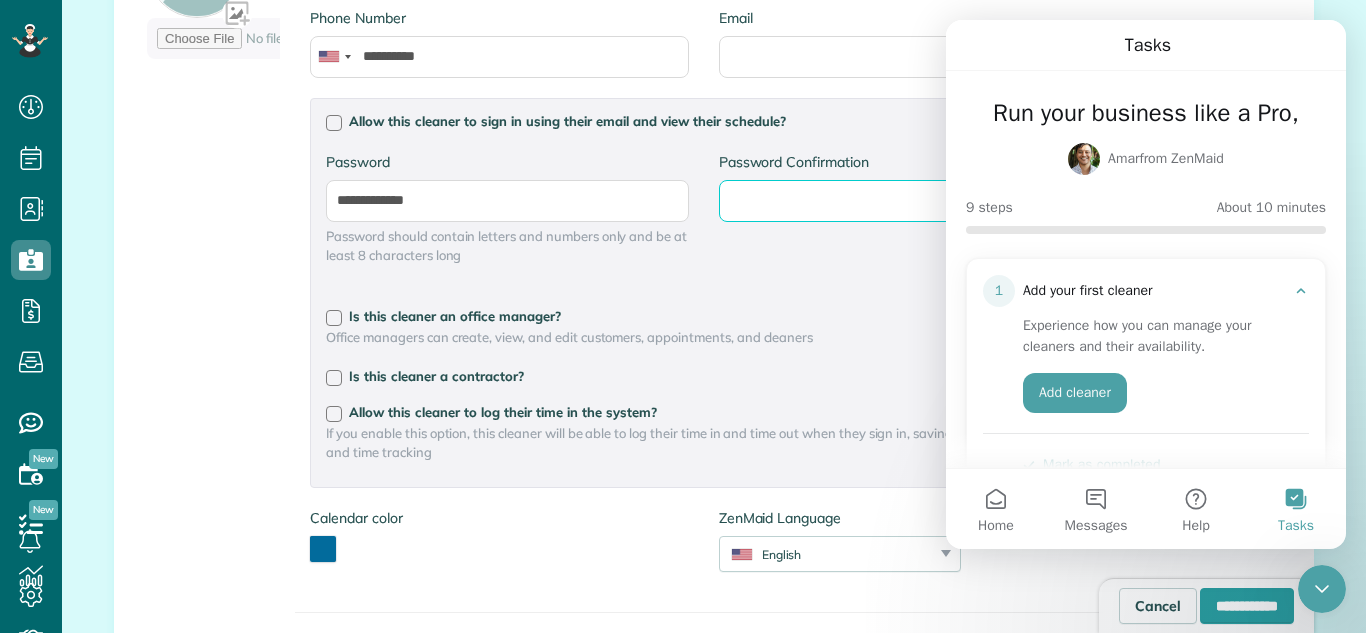 click on "Password Confirmation" at bounding box center (0, 0) 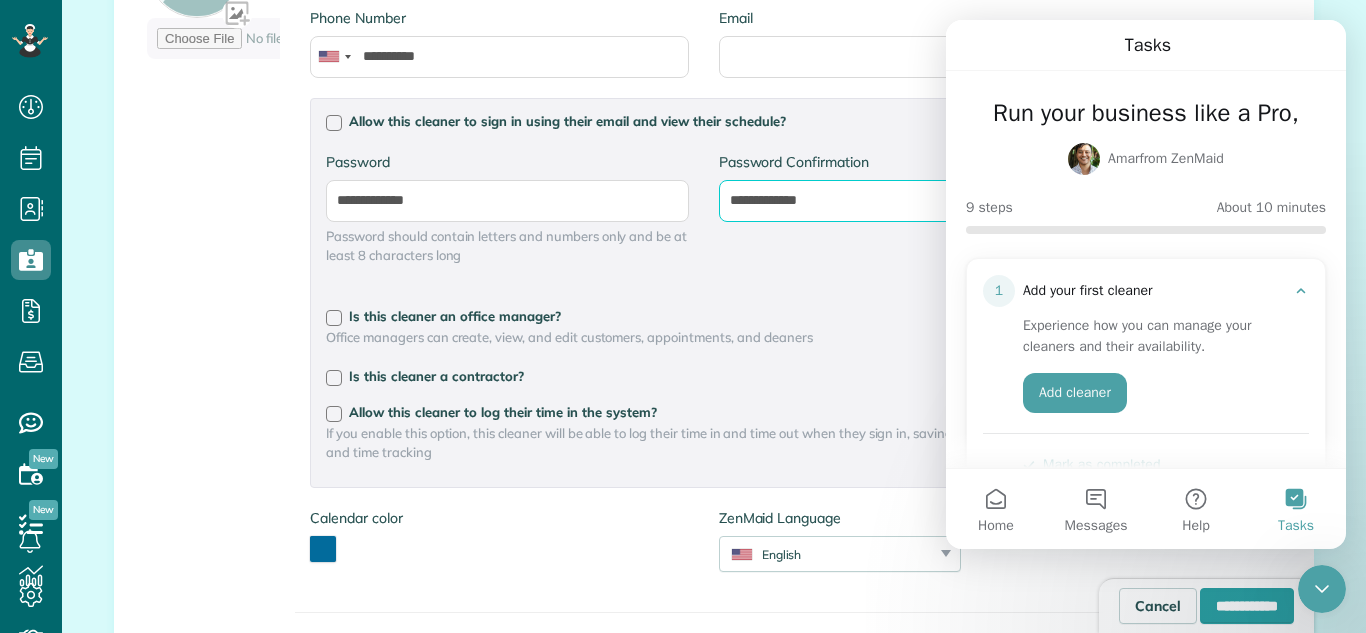click on "**********" at bounding box center [0, 0] 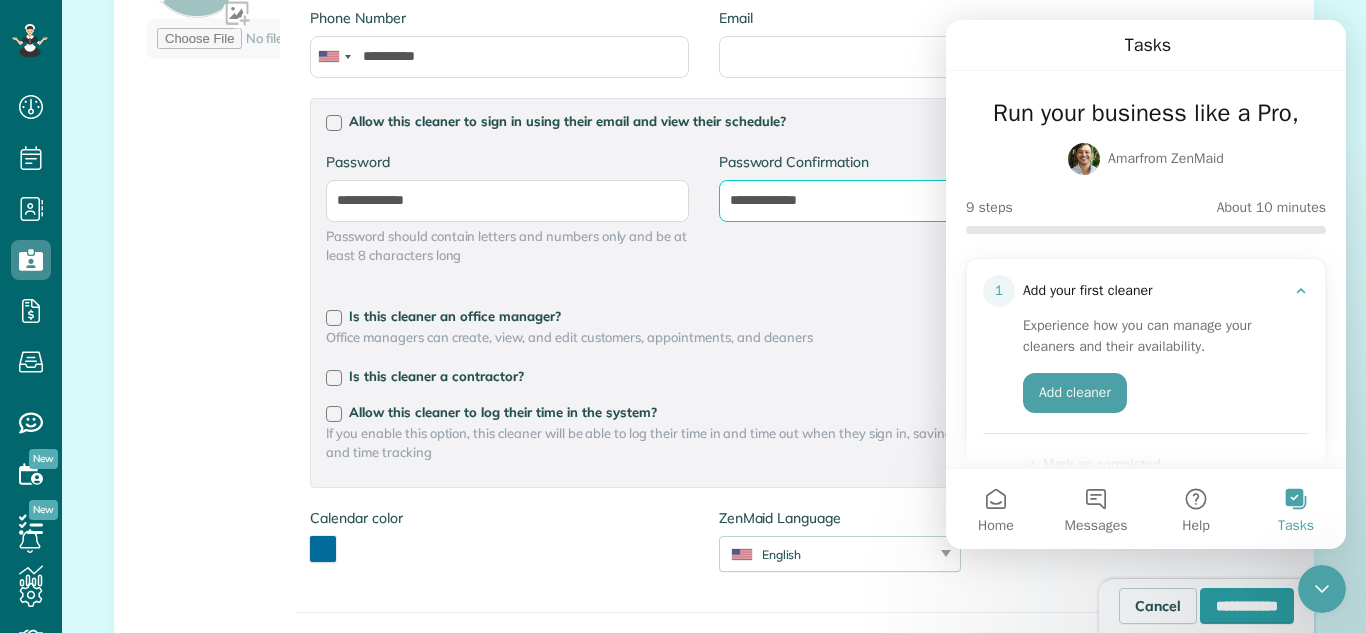 type on "**********" 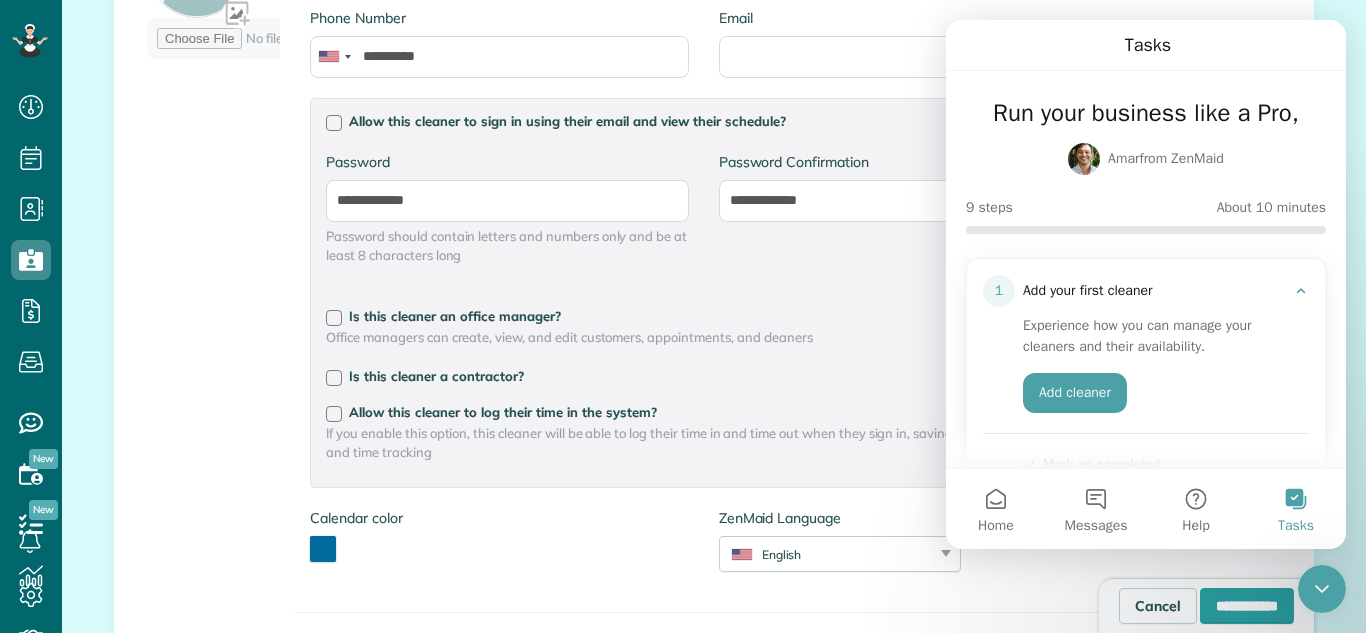 click 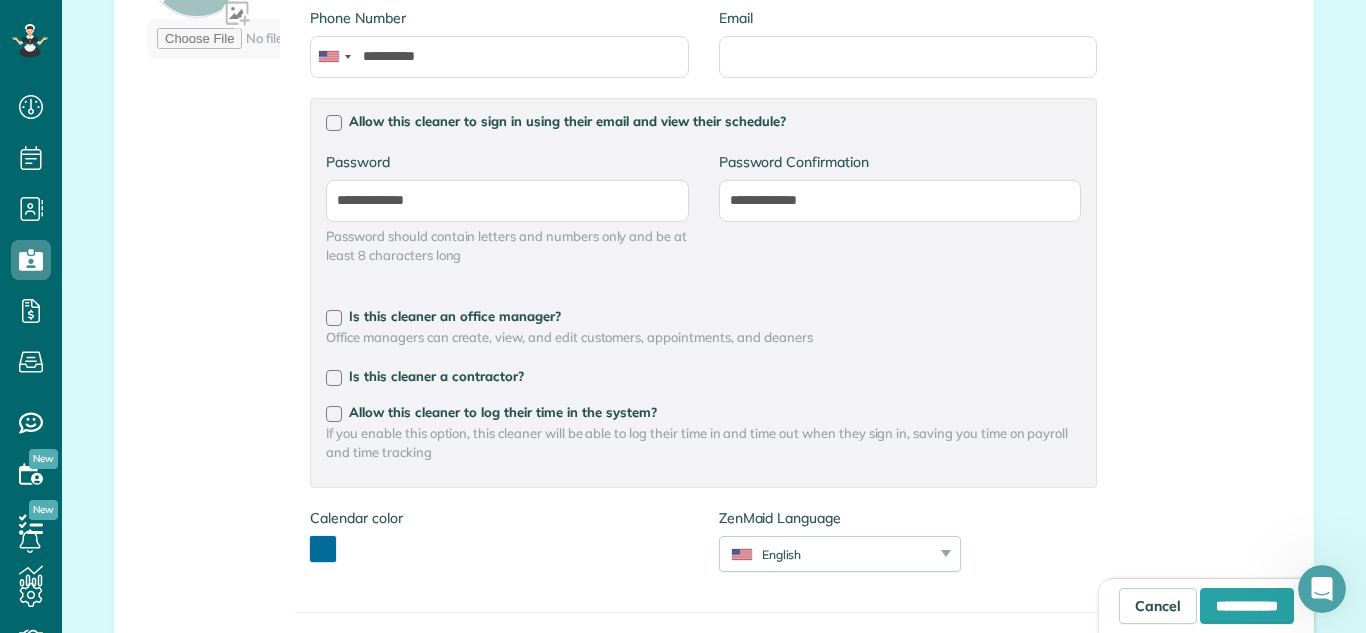 scroll, scrollTop: 0, scrollLeft: 0, axis: both 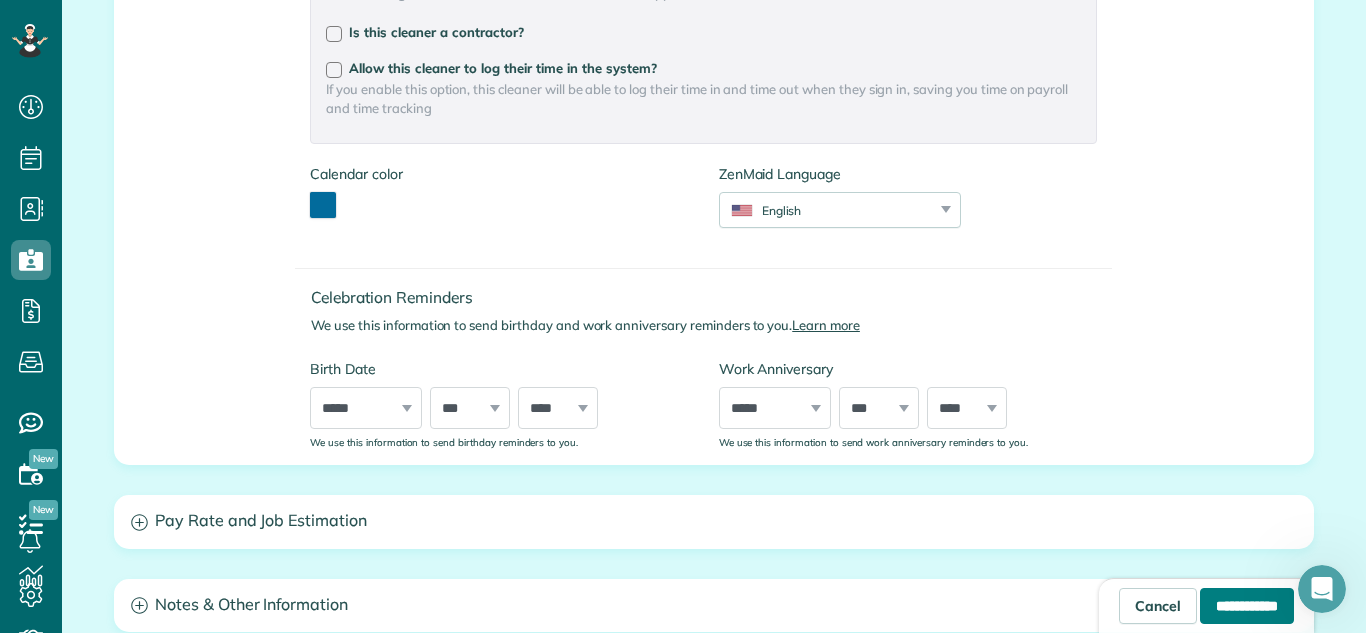 click on "**********" at bounding box center (1247, 606) 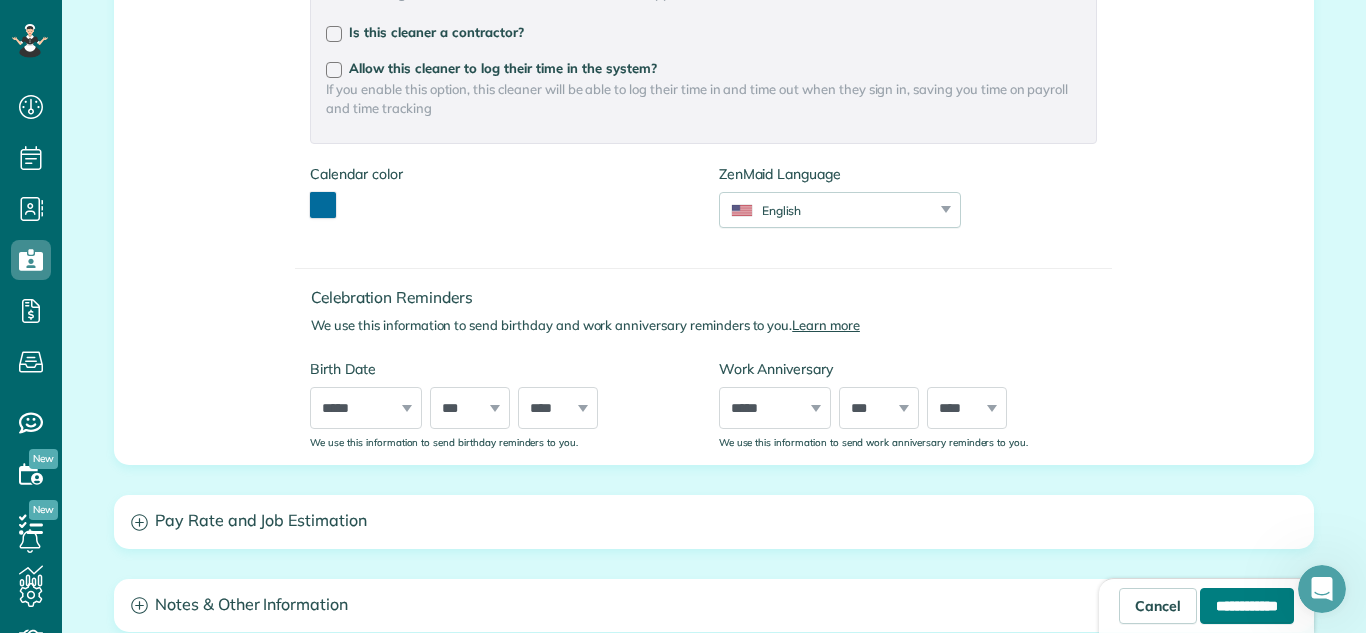 type on "**********" 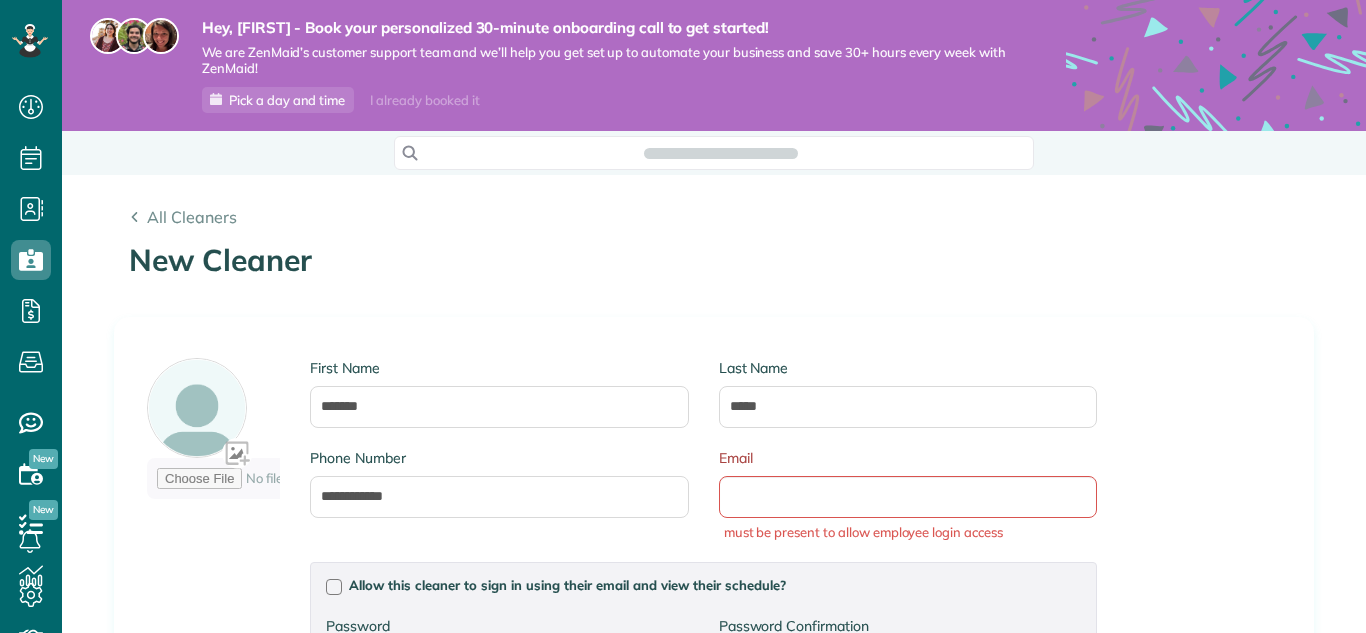 scroll, scrollTop: 0, scrollLeft: 0, axis: both 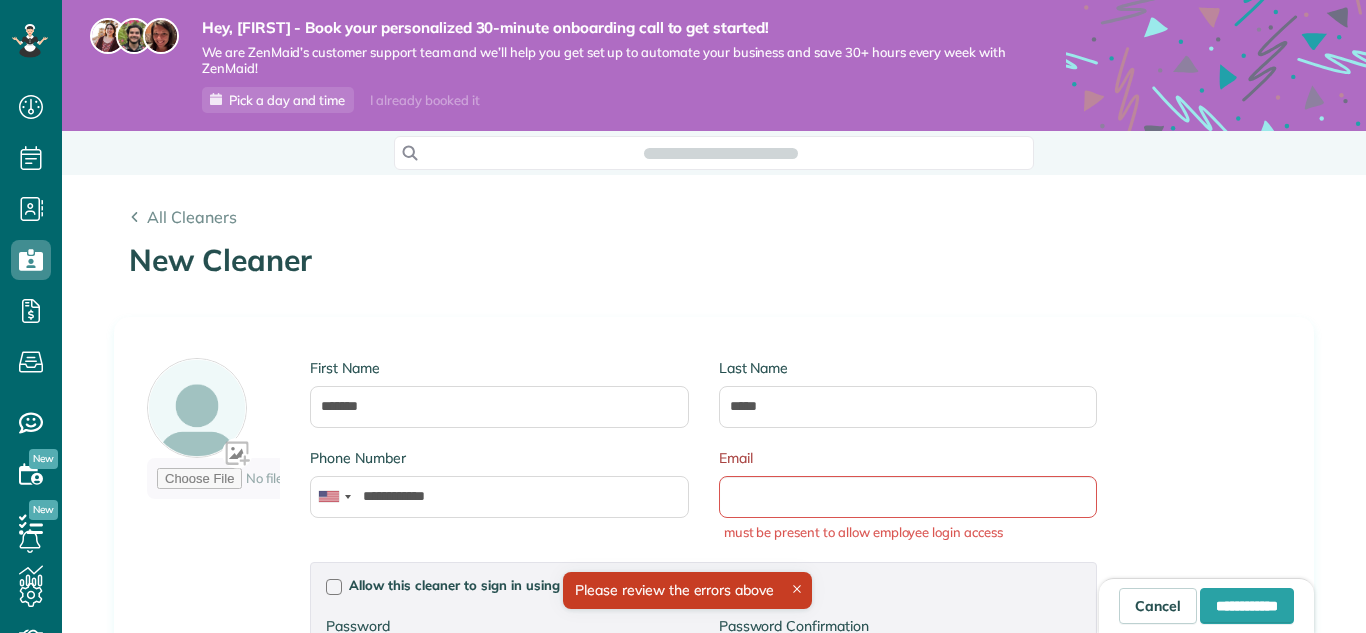 type on "*******" 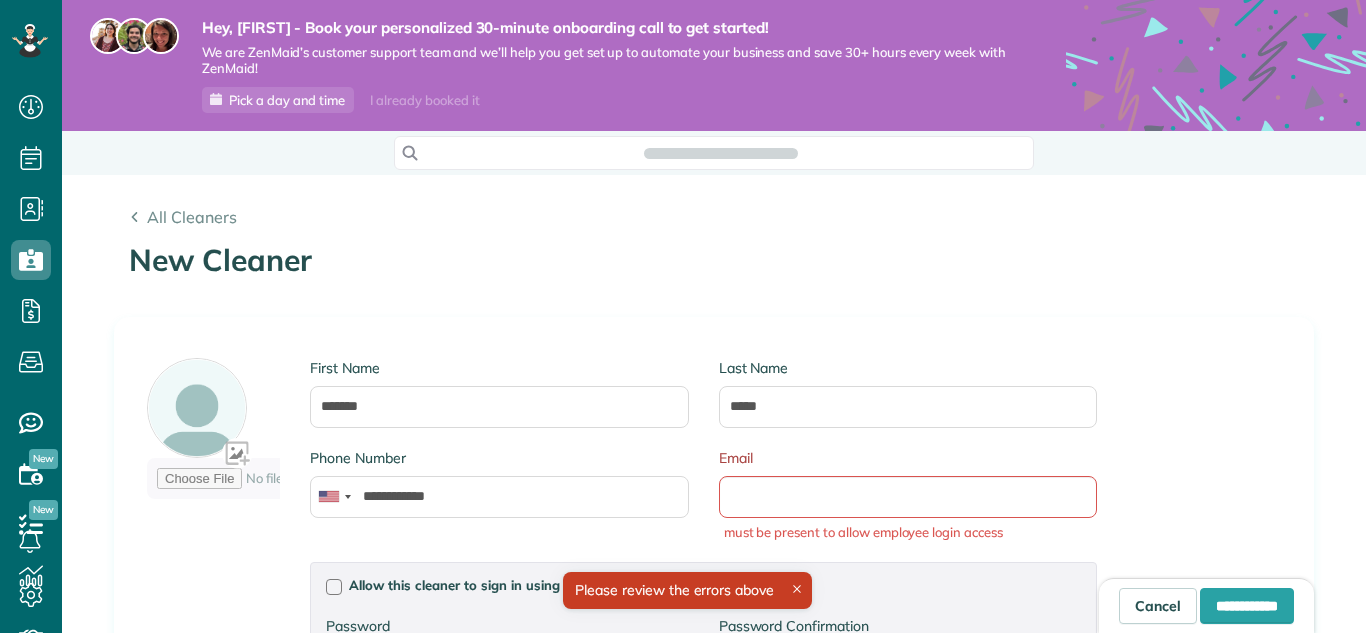 scroll, scrollTop: 9, scrollLeft: 9, axis: both 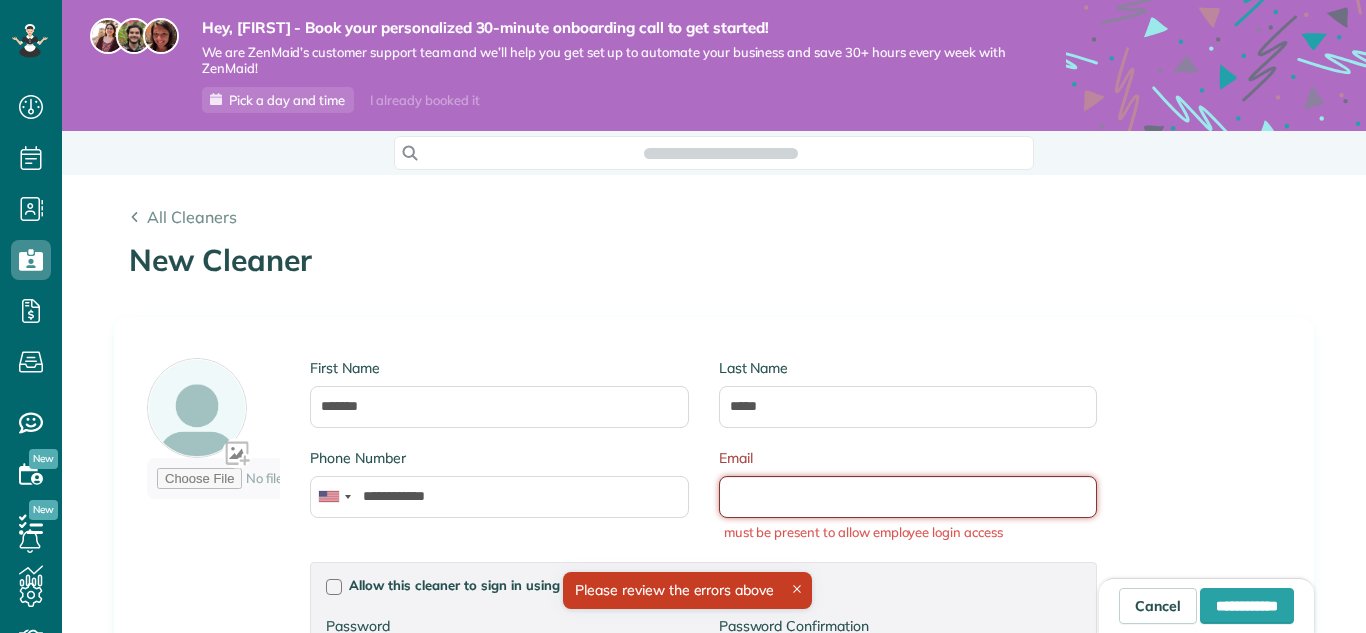 click on "Email" at bounding box center [908, 497] 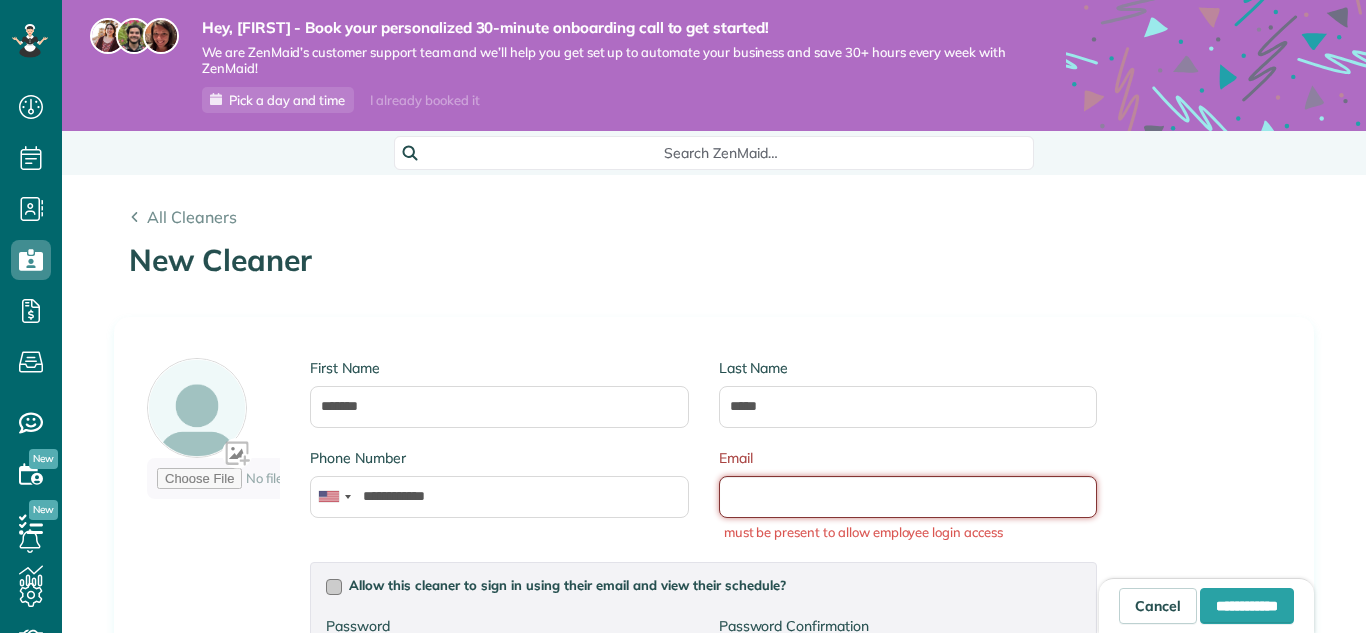 type on "**********" 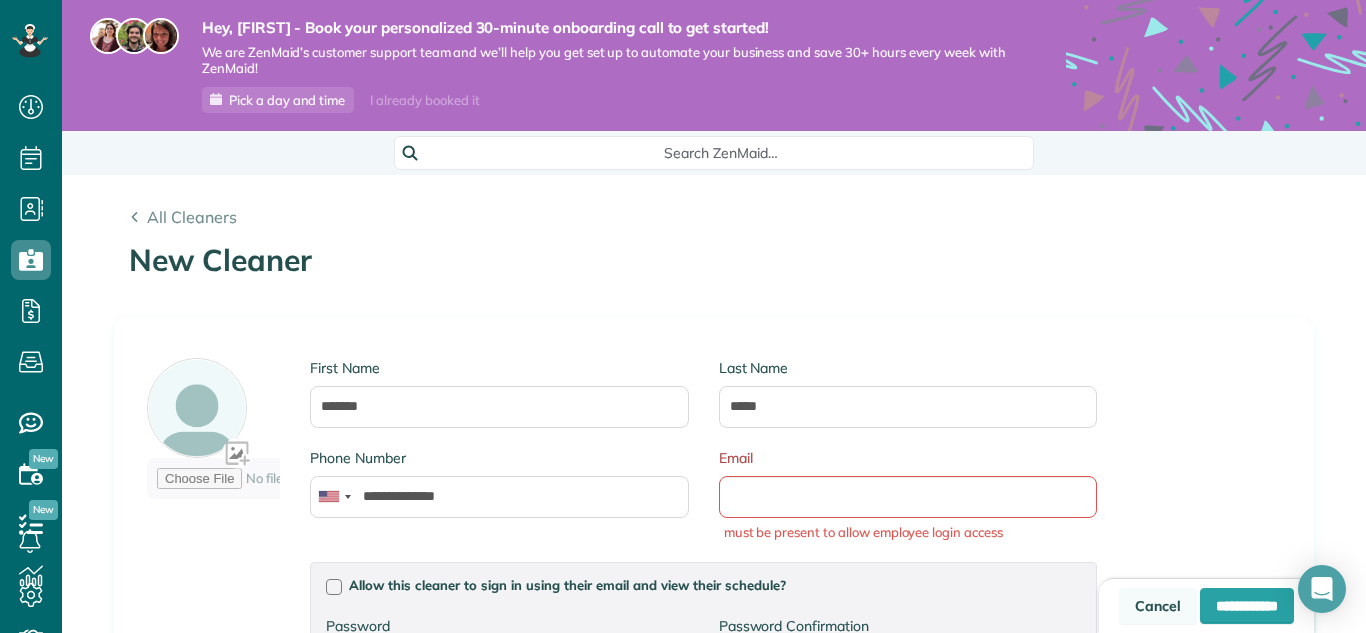 click on "Cancel" at bounding box center (1158, 606) 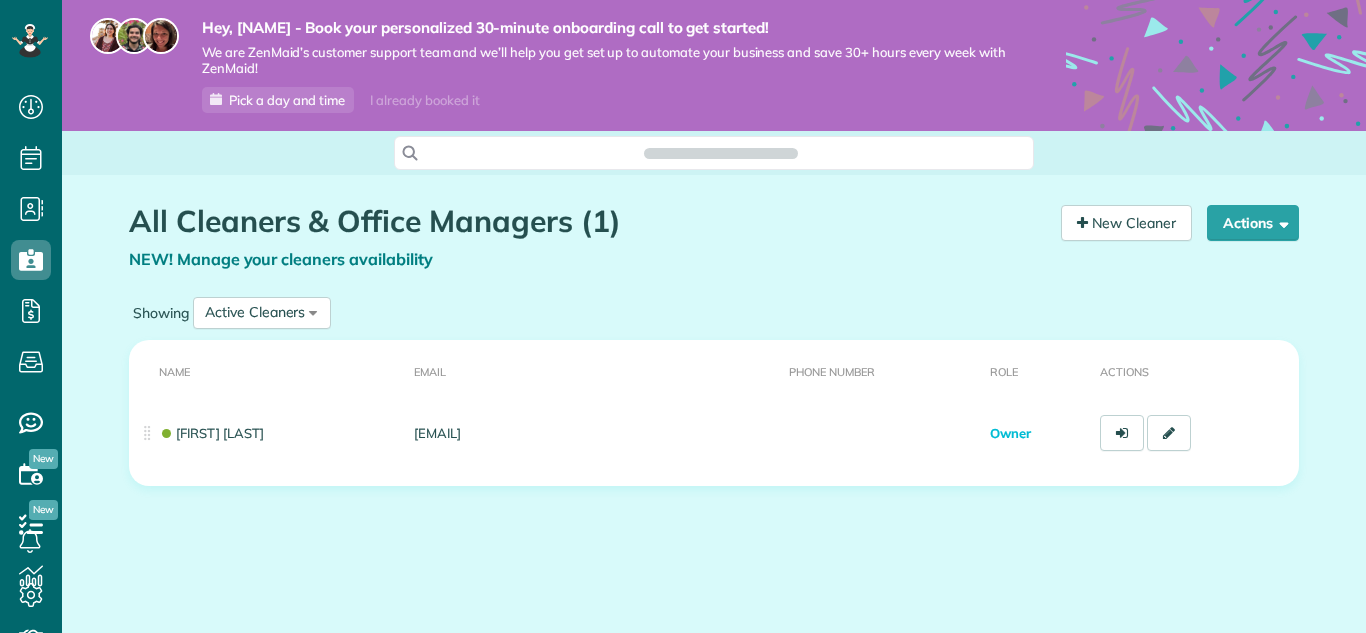 scroll, scrollTop: 0, scrollLeft: 0, axis: both 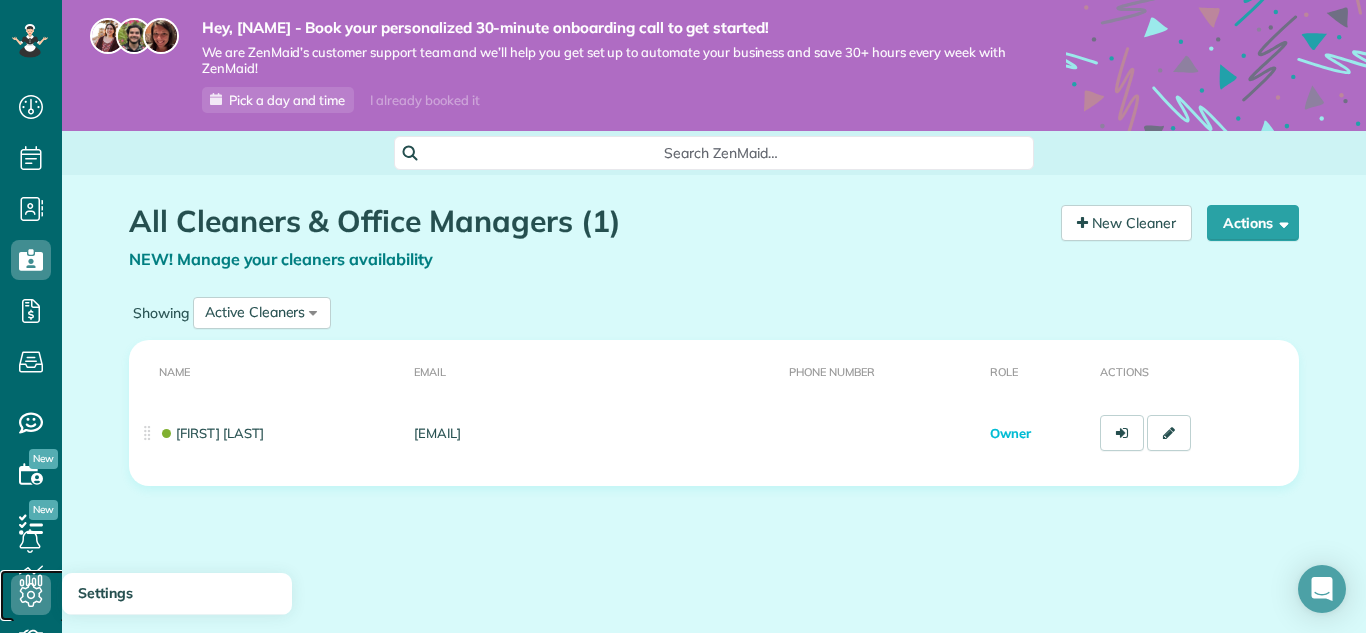 click 